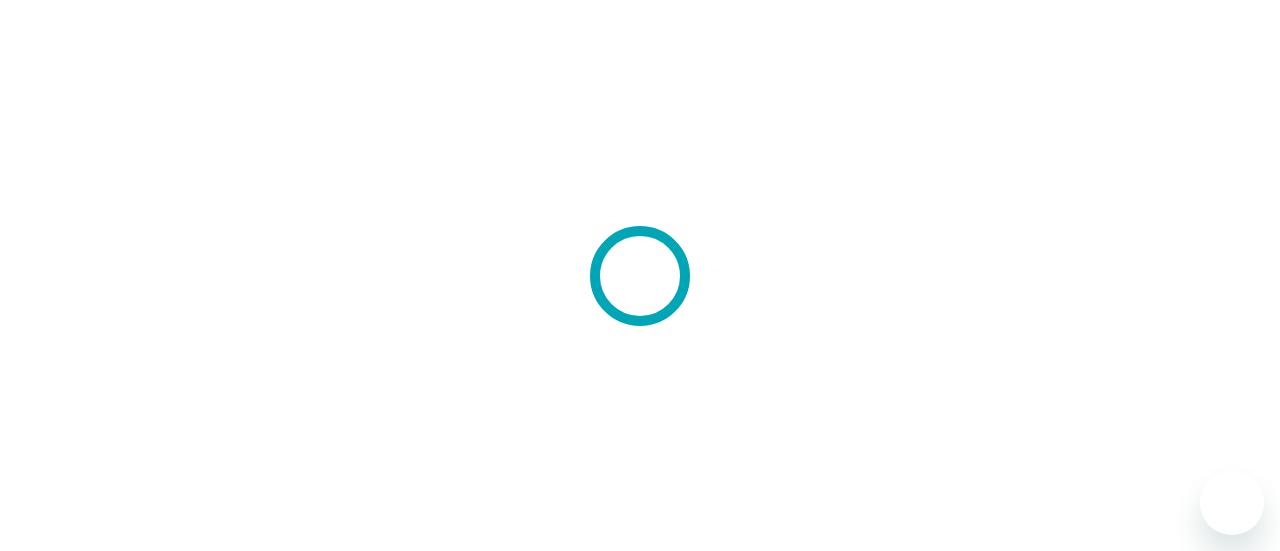 scroll, scrollTop: 0, scrollLeft: 0, axis: both 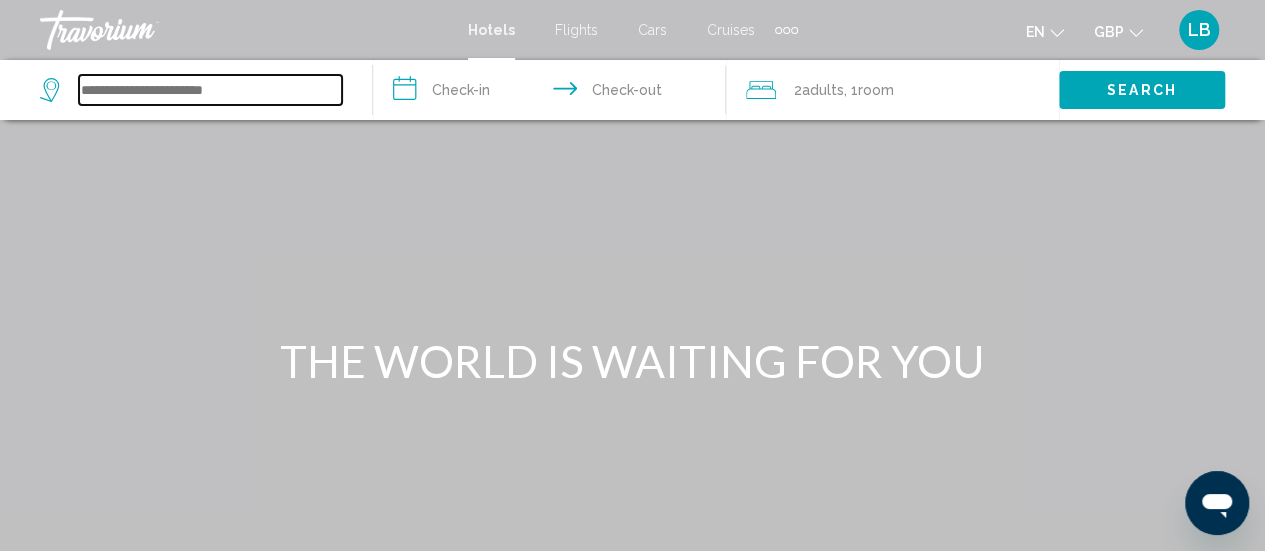 click at bounding box center (210, 90) 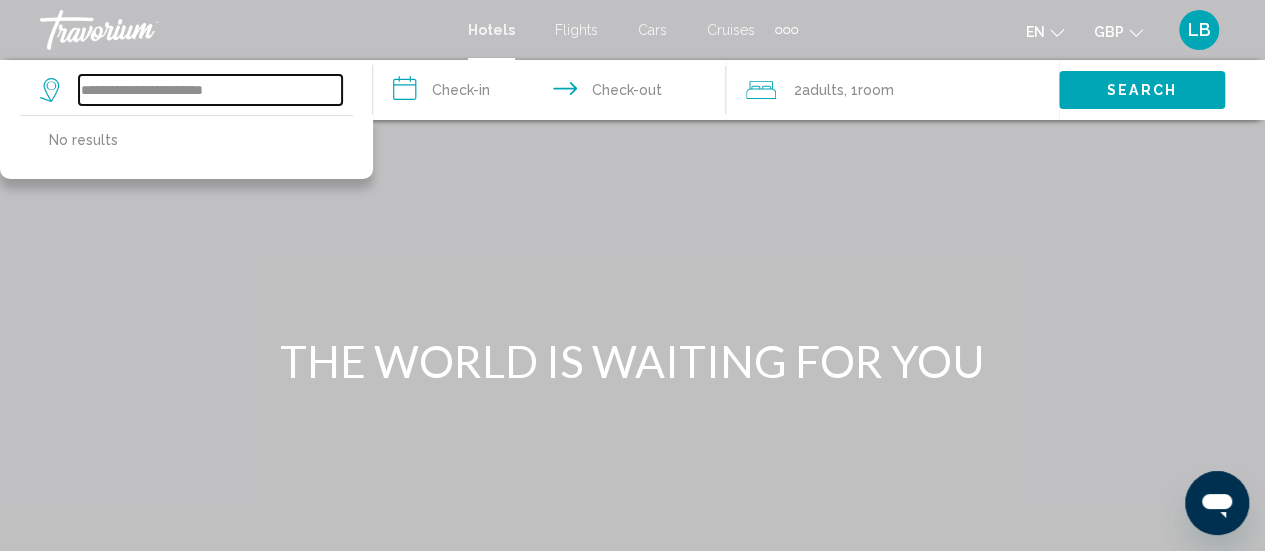 type on "**********" 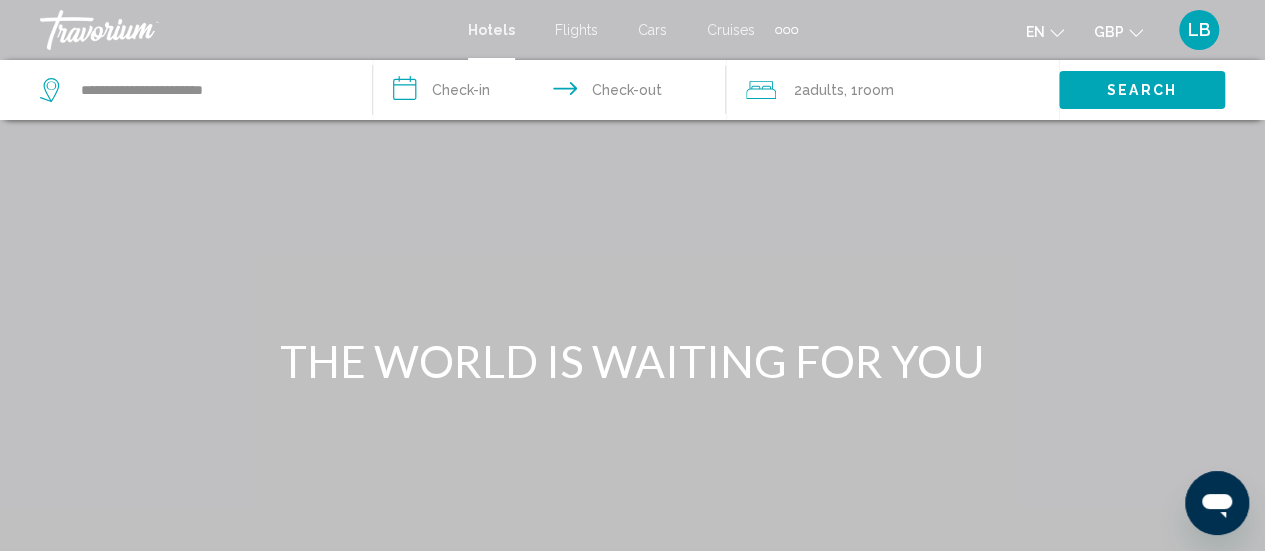 click on "Hotels" at bounding box center [491, 30] 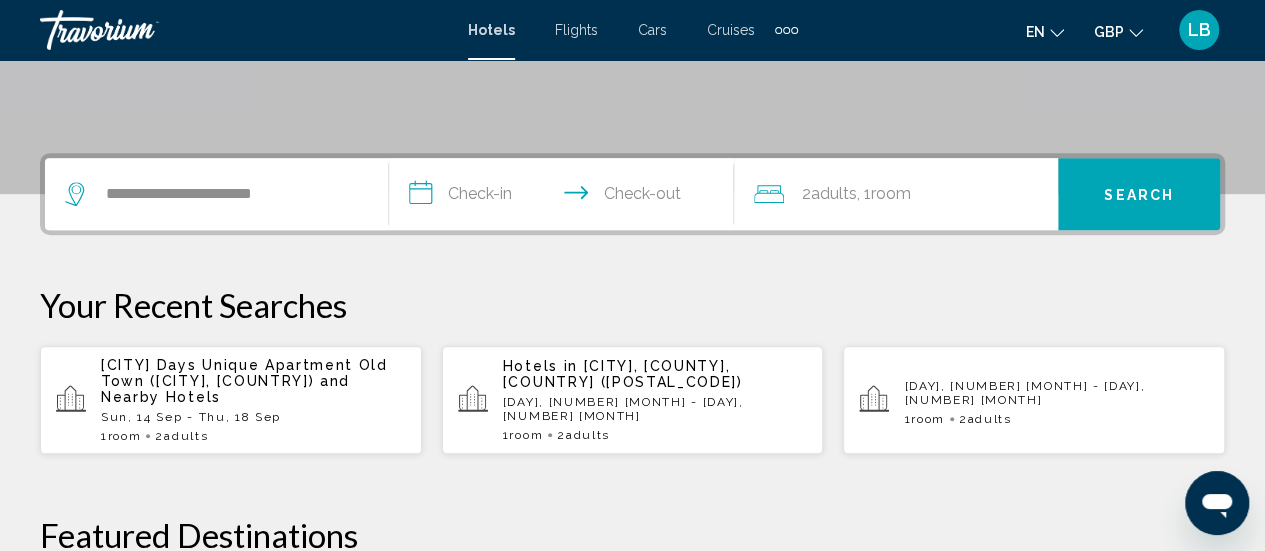 scroll, scrollTop: 404, scrollLeft: 0, axis: vertical 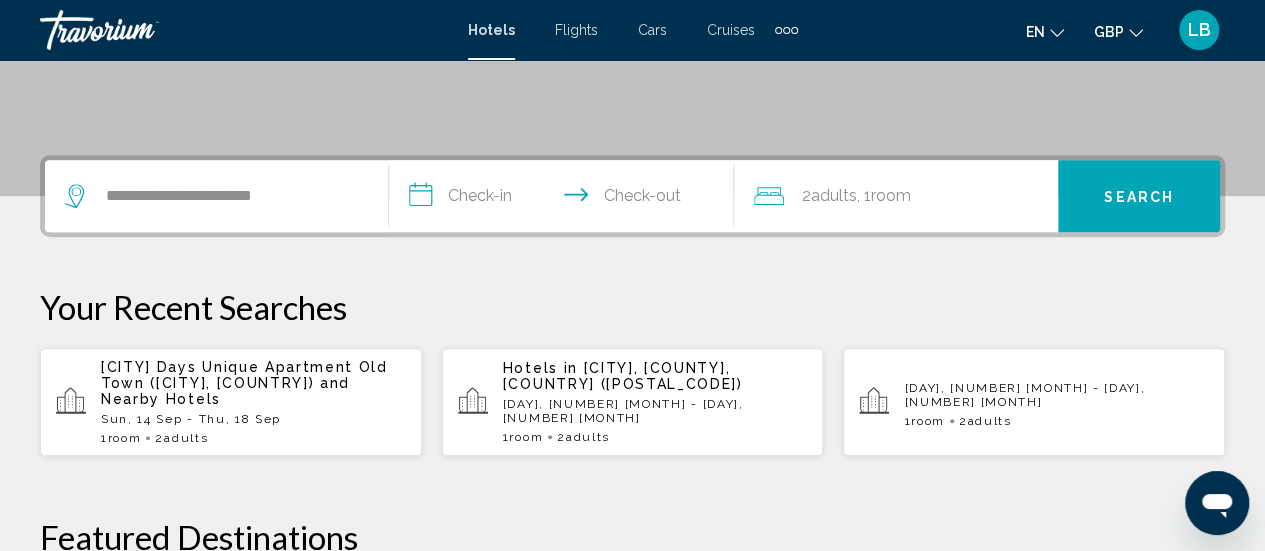 click on "**********" at bounding box center [565, 199] 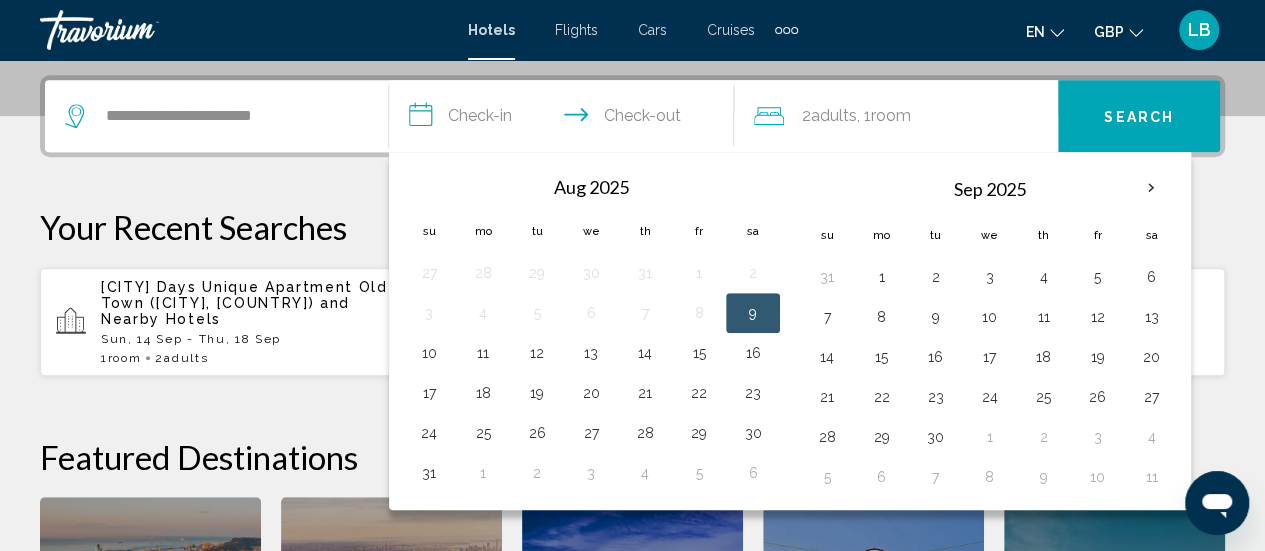 scroll, scrollTop: 494, scrollLeft: 0, axis: vertical 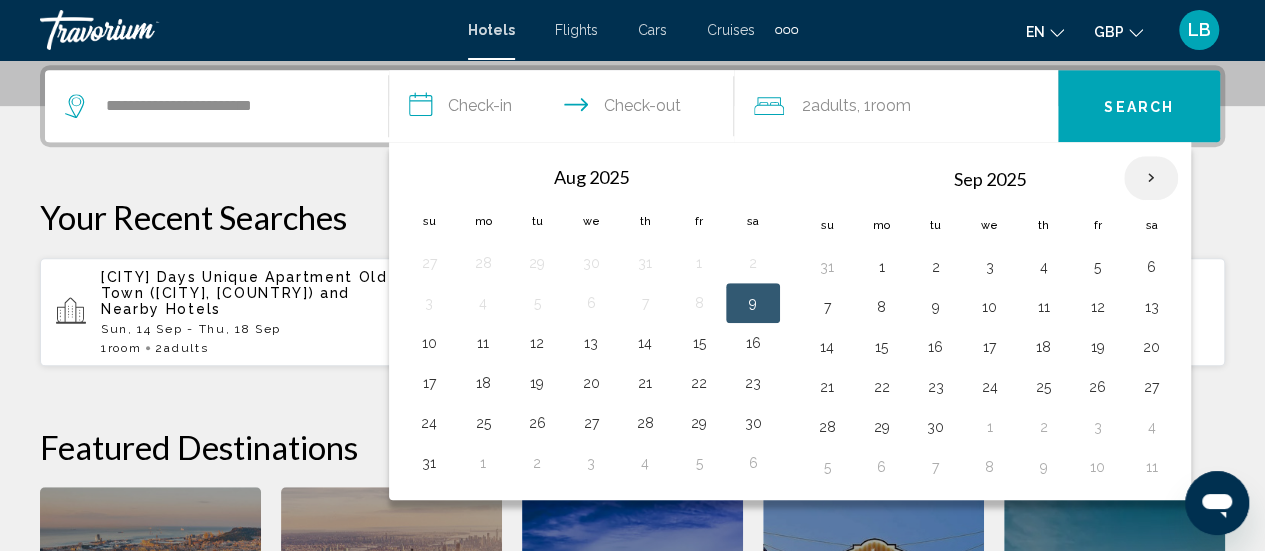 click at bounding box center [1151, 178] 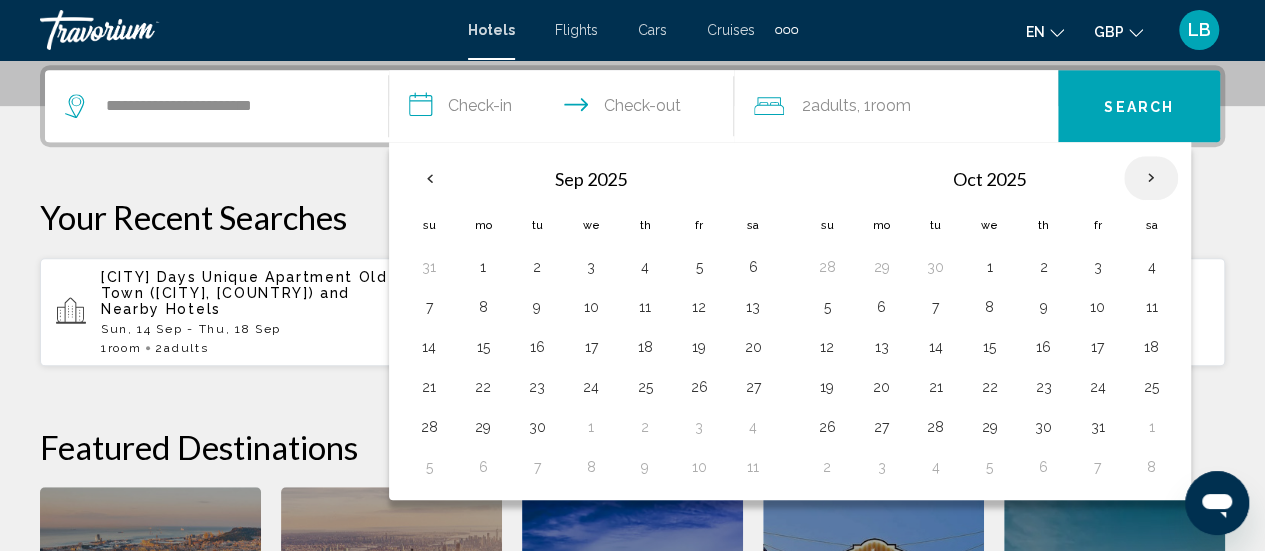 click at bounding box center (1151, 178) 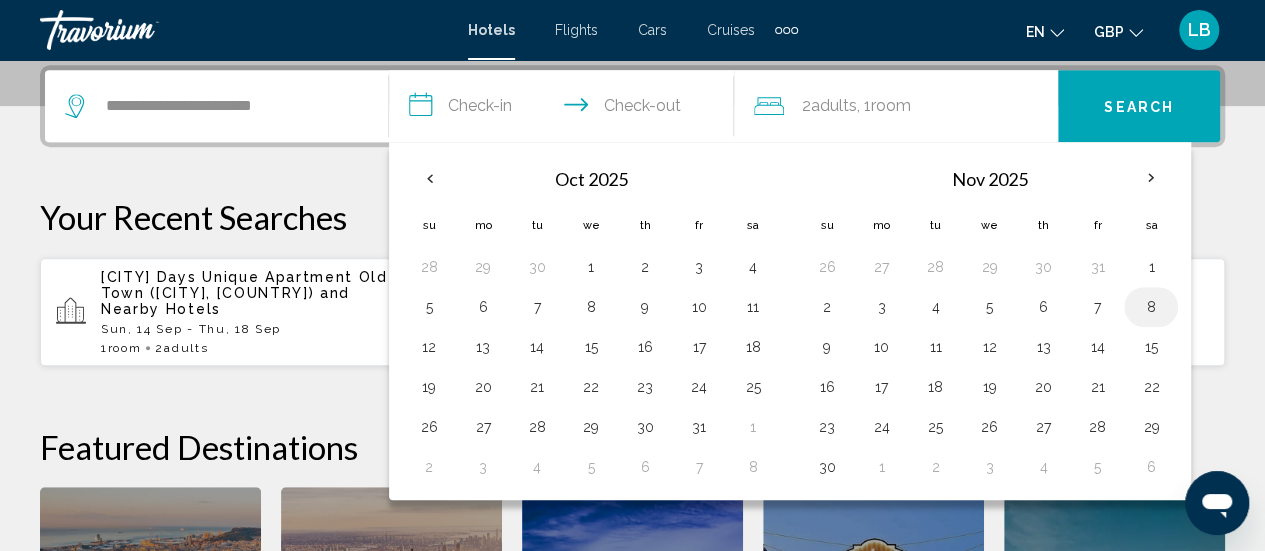 click on "8" at bounding box center (1151, 307) 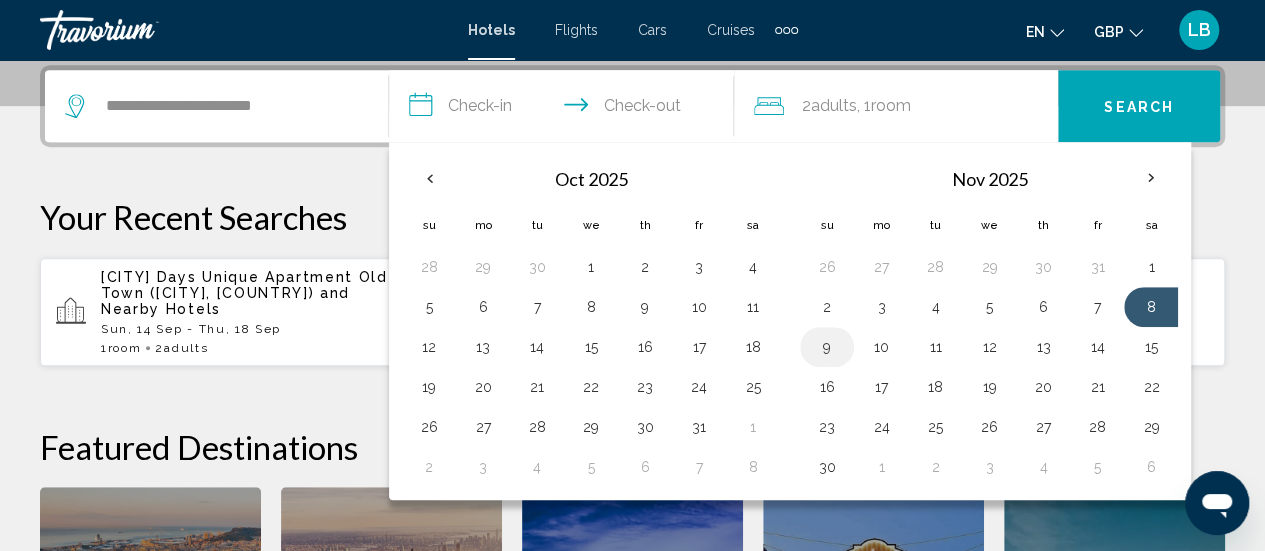 click on "9" at bounding box center [827, 347] 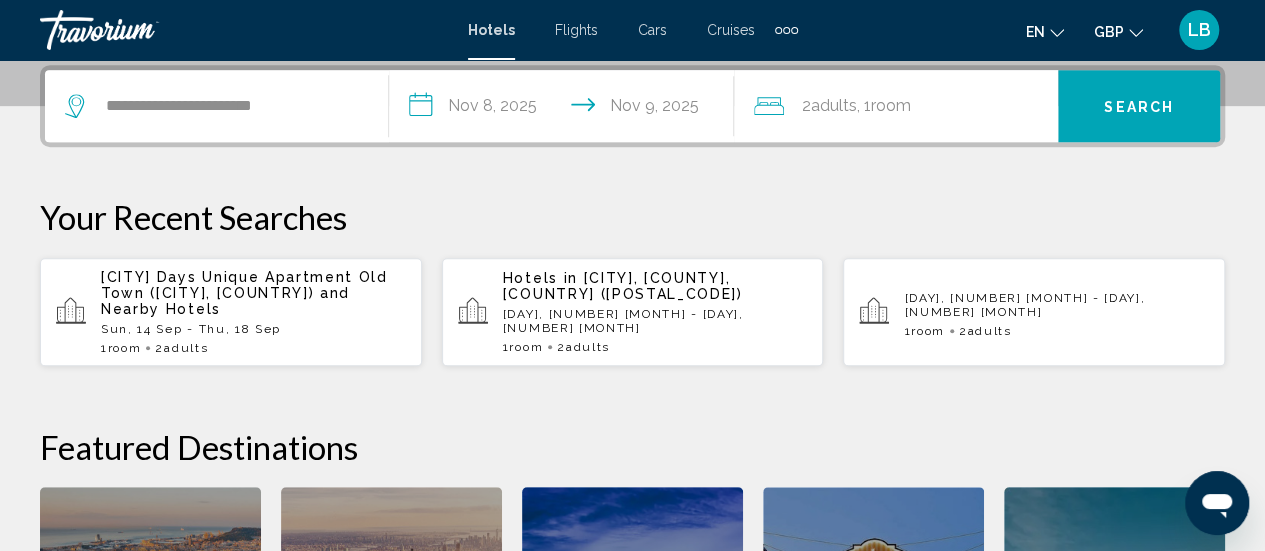 click on "Adults" 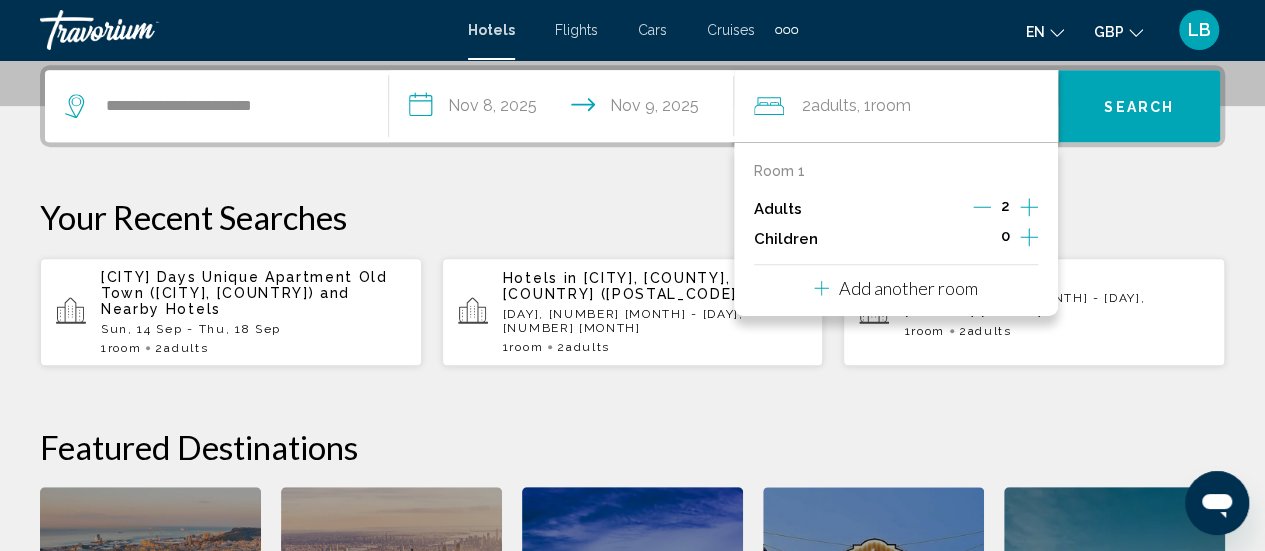 click 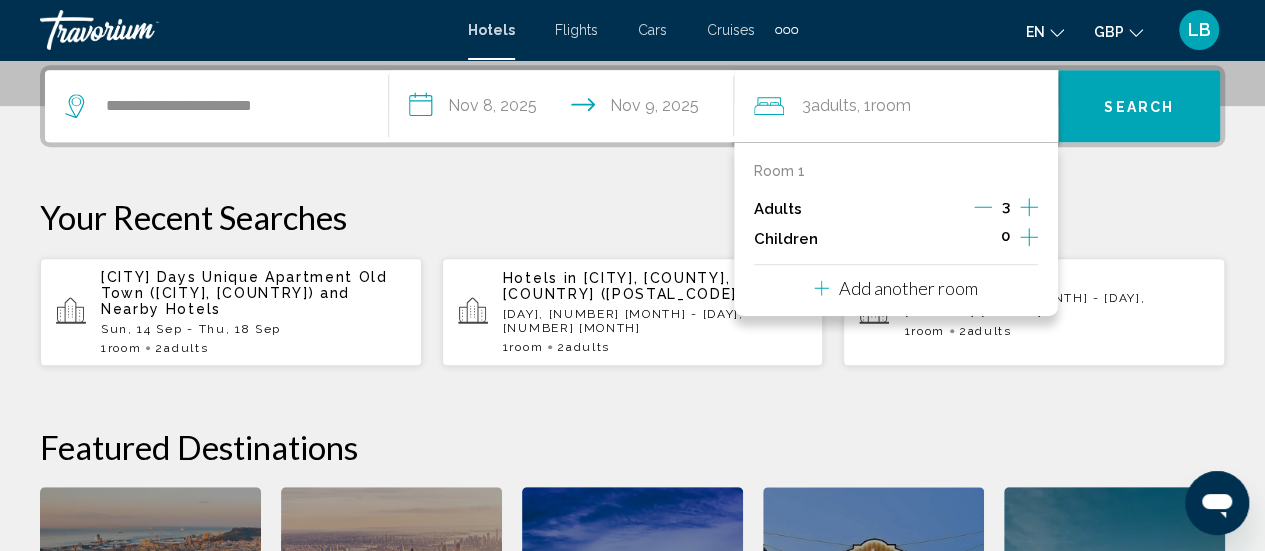 click on "Search" at bounding box center (1139, 107) 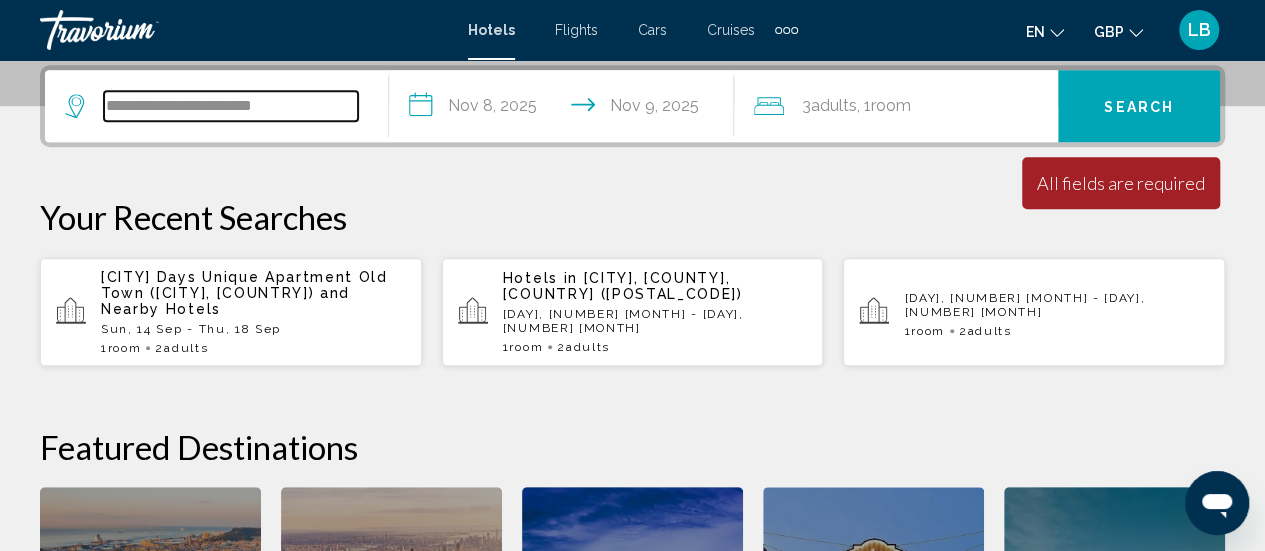 click on "**********" at bounding box center [231, 106] 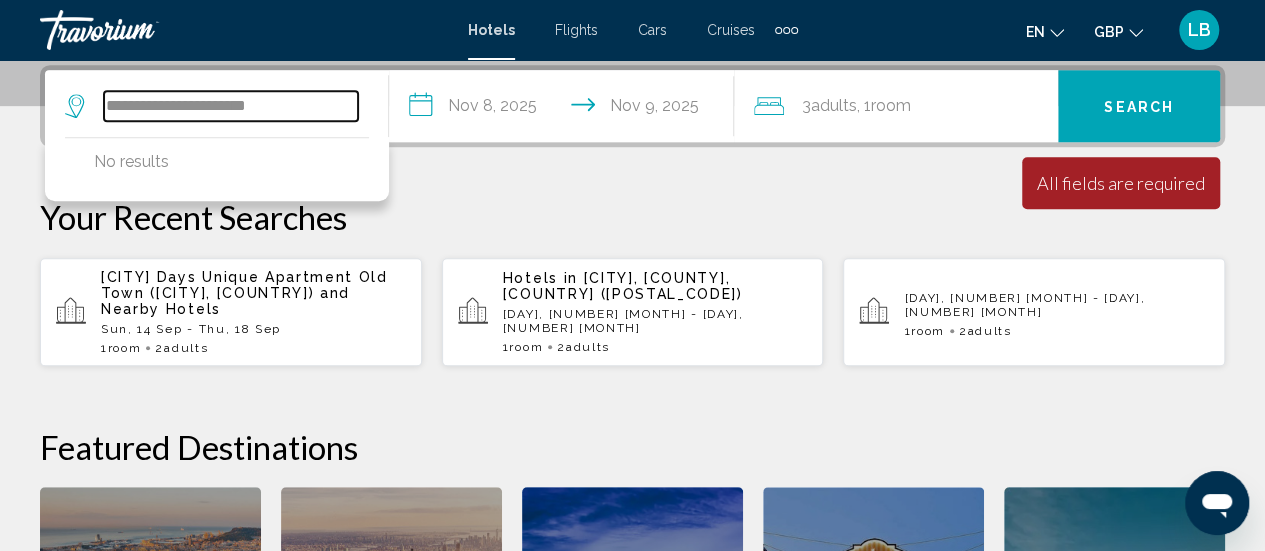 type on "**********" 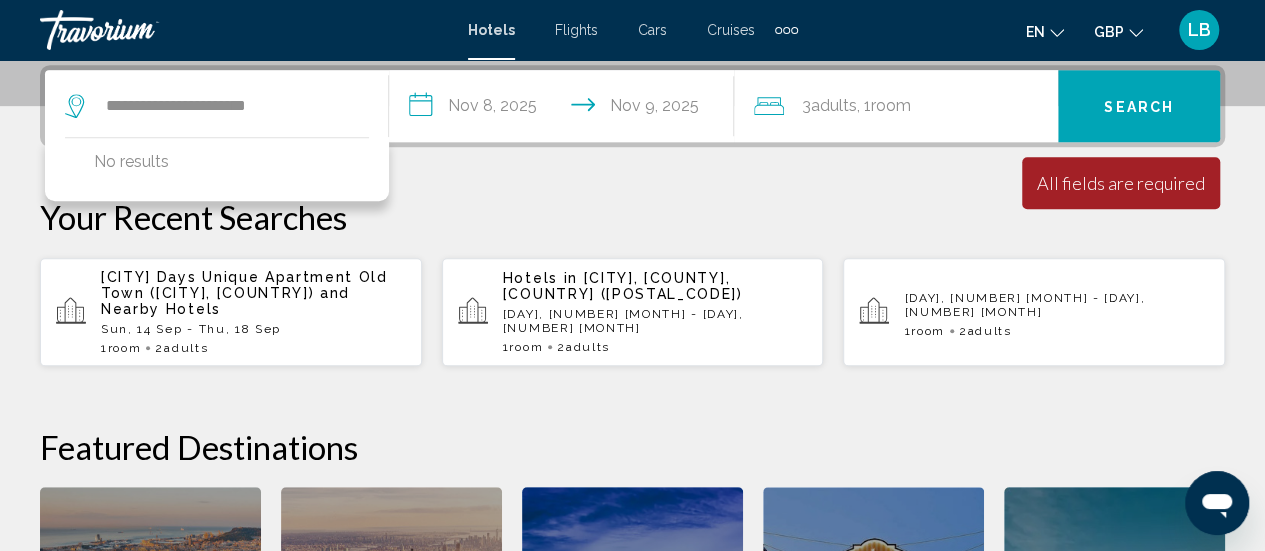 click on "Search" at bounding box center (1139, 106) 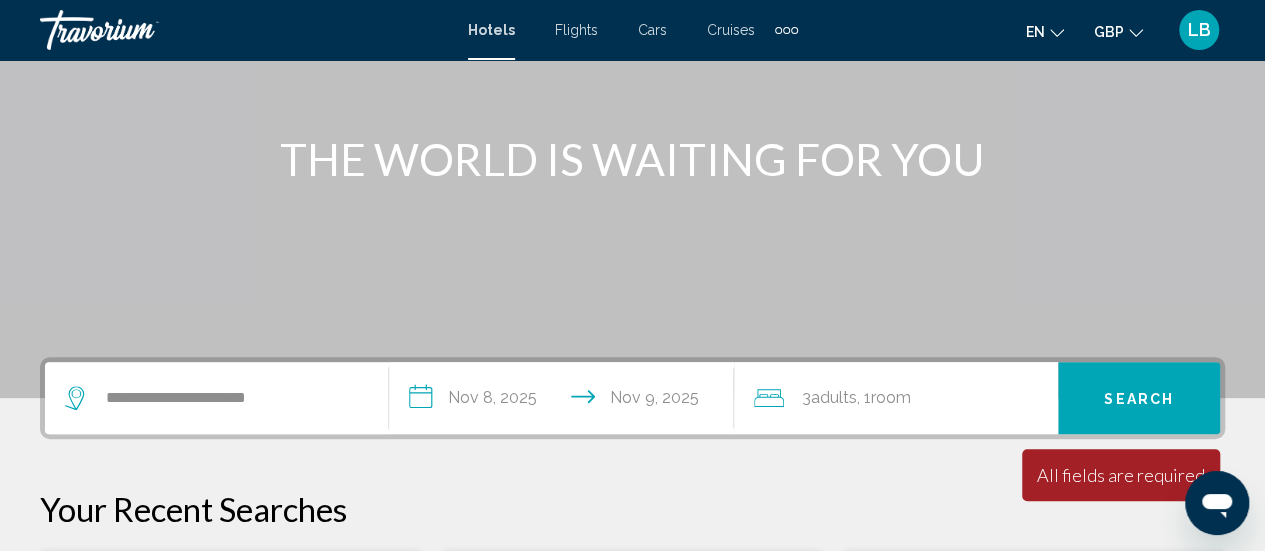 scroll, scrollTop: 194, scrollLeft: 0, axis: vertical 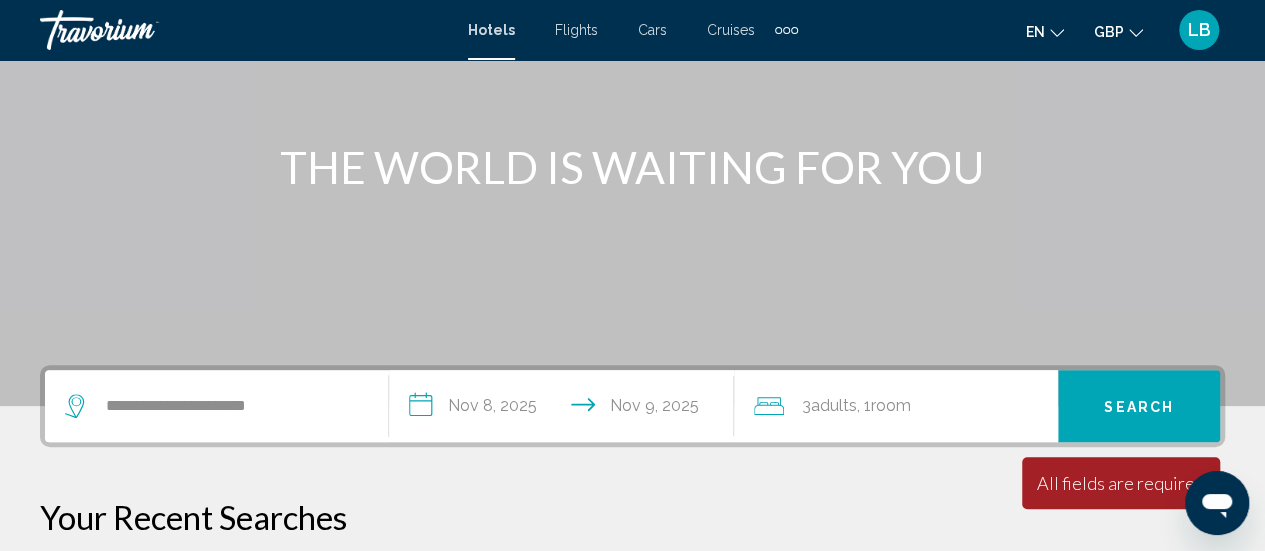 click on "Hotels" at bounding box center [491, 30] 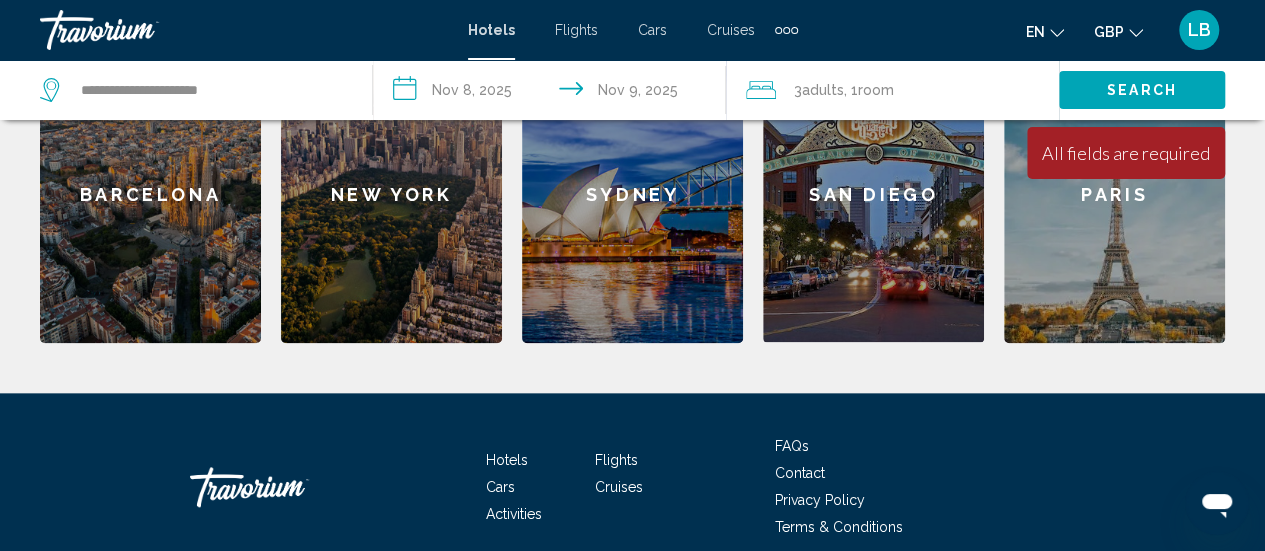 scroll, scrollTop: 904, scrollLeft: 0, axis: vertical 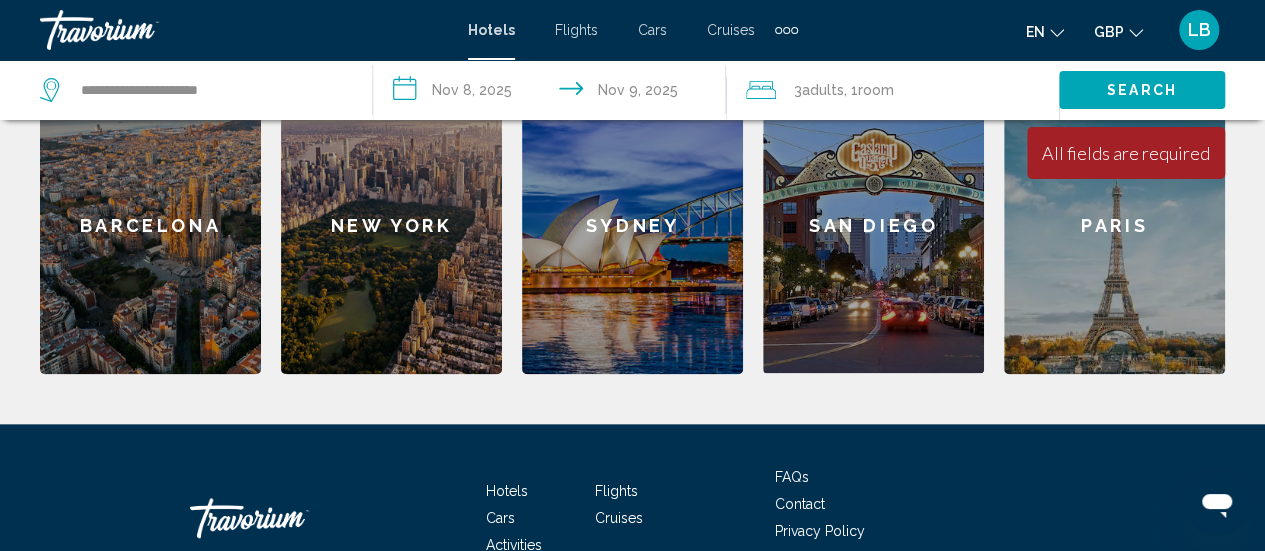 click on "Hotels" at bounding box center (507, 491) 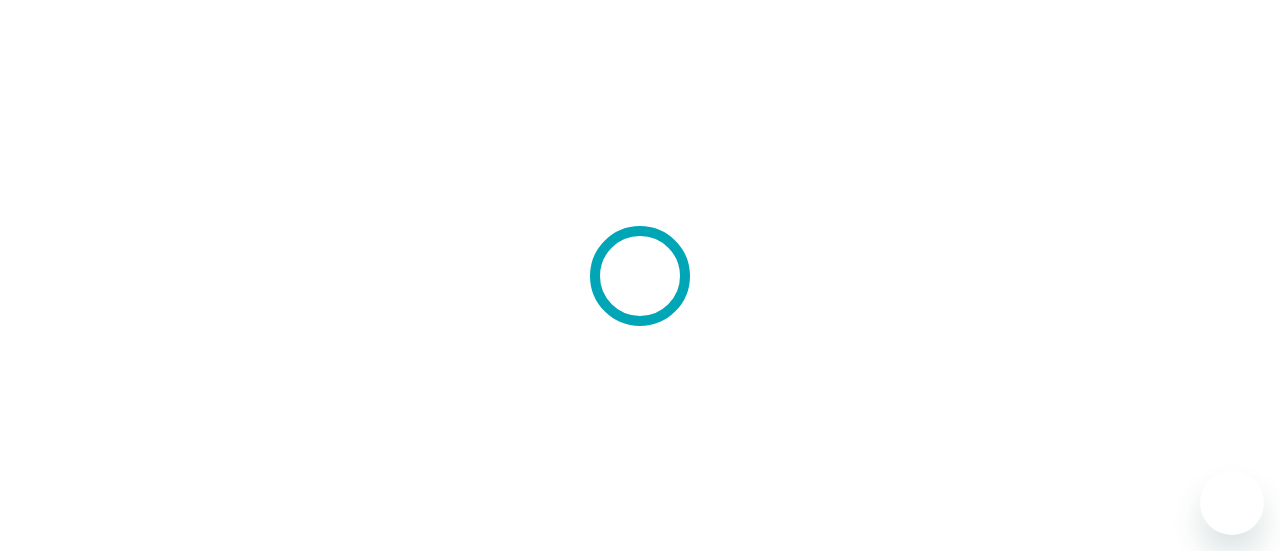scroll, scrollTop: 0, scrollLeft: 0, axis: both 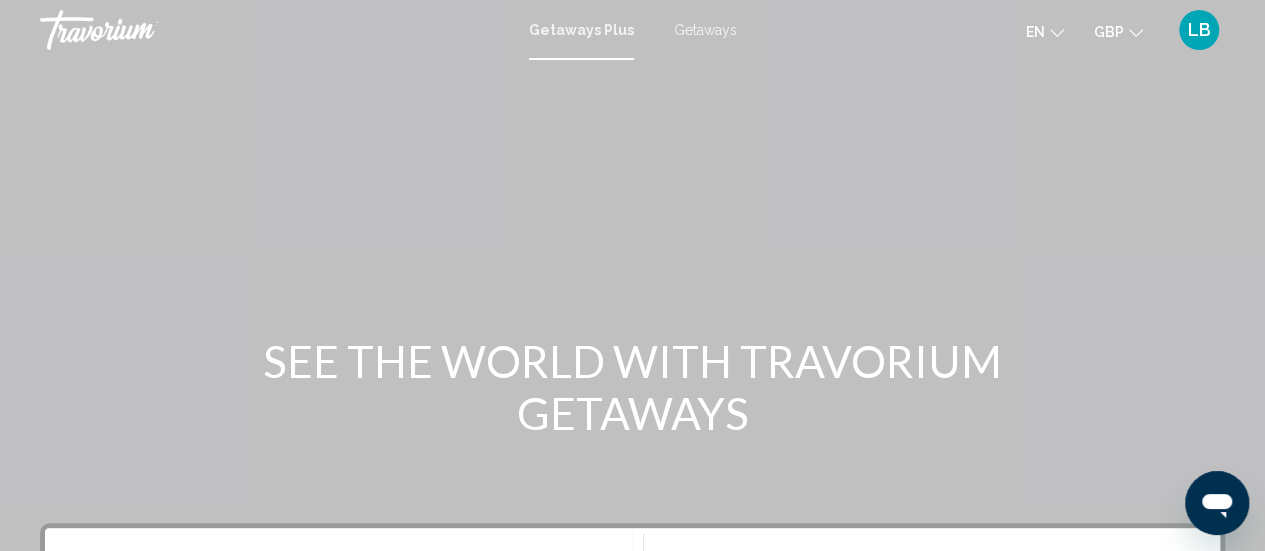 click on "Getaways" at bounding box center (705, 30) 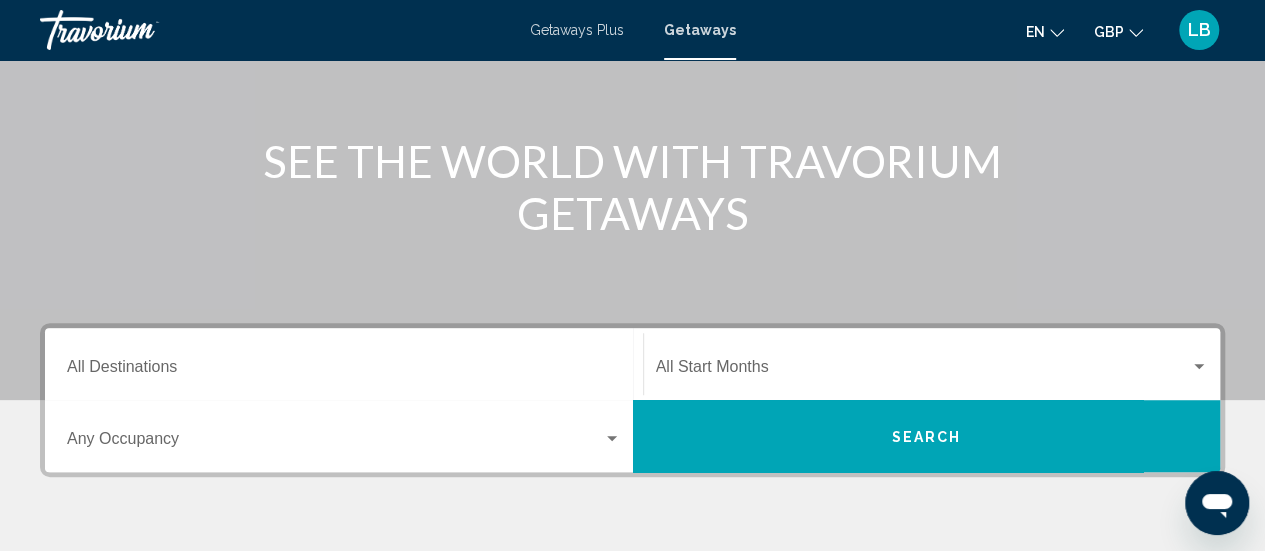 scroll, scrollTop: 300, scrollLeft: 0, axis: vertical 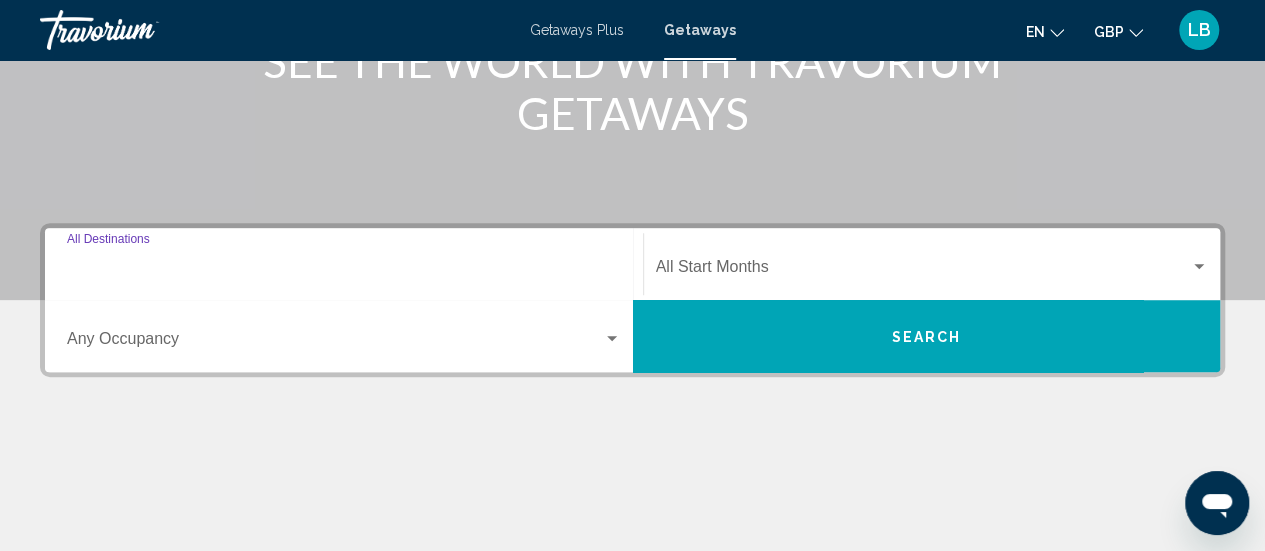 click on "Destination All Destinations" at bounding box center (344, 271) 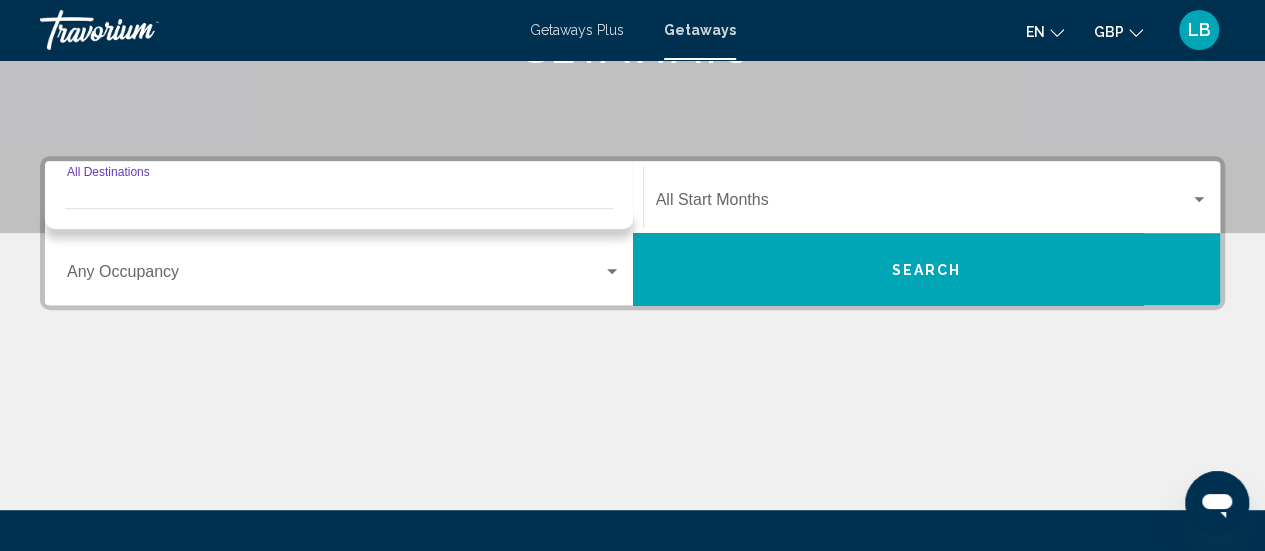 scroll, scrollTop: 458, scrollLeft: 0, axis: vertical 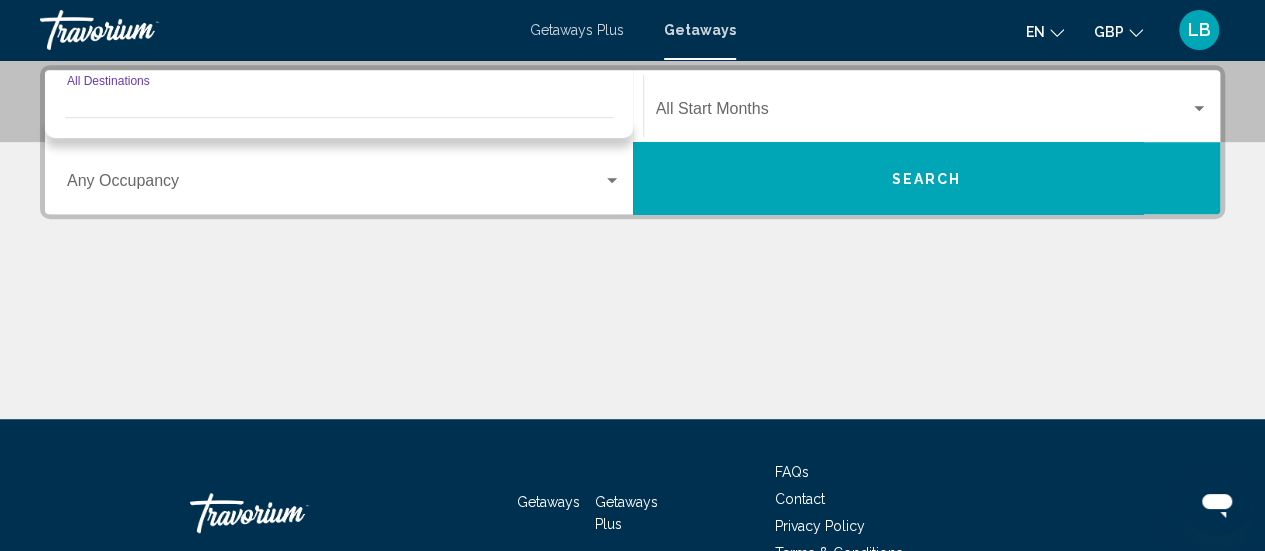 click on "Destination All Destinations" at bounding box center (344, 106) 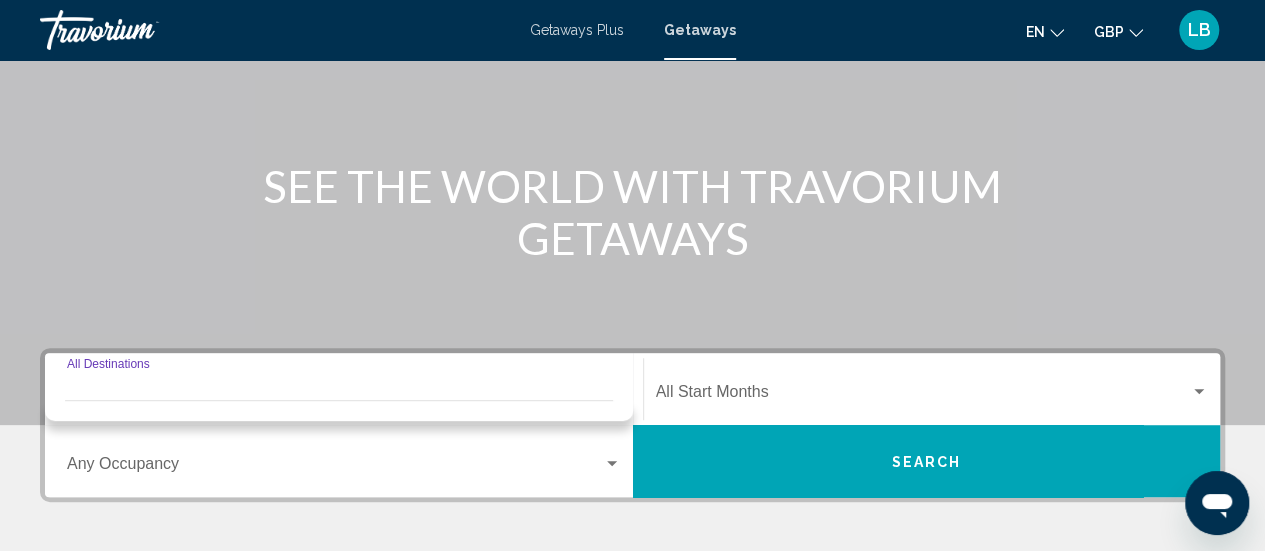 scroll, scrollTop: 170, scrollLeft: 0, axis: vertical 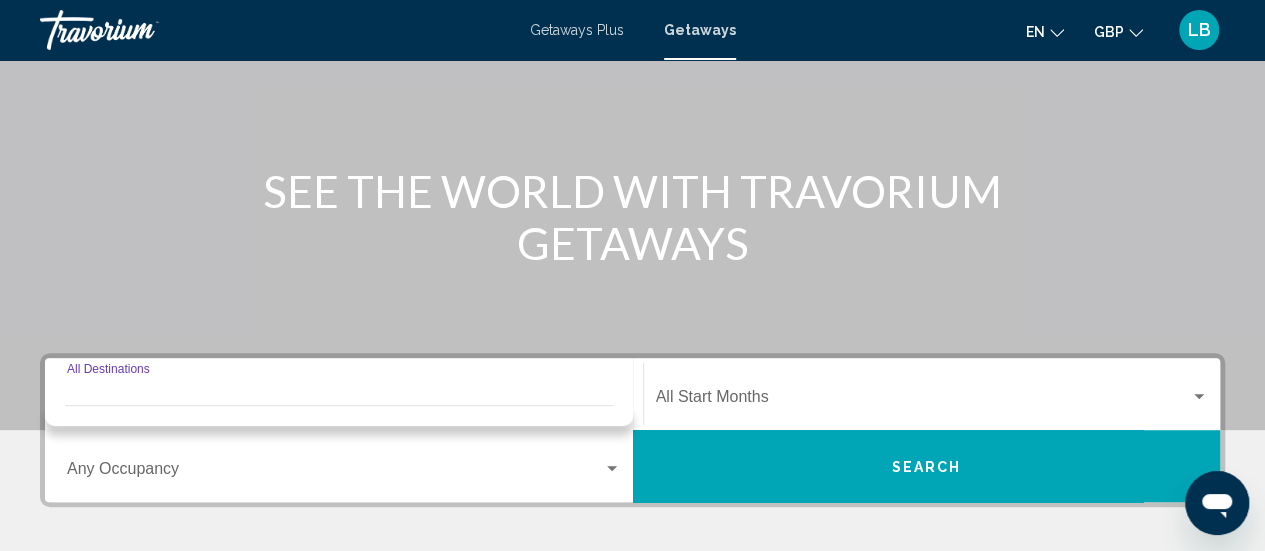 click at bounding box center [923, 401] 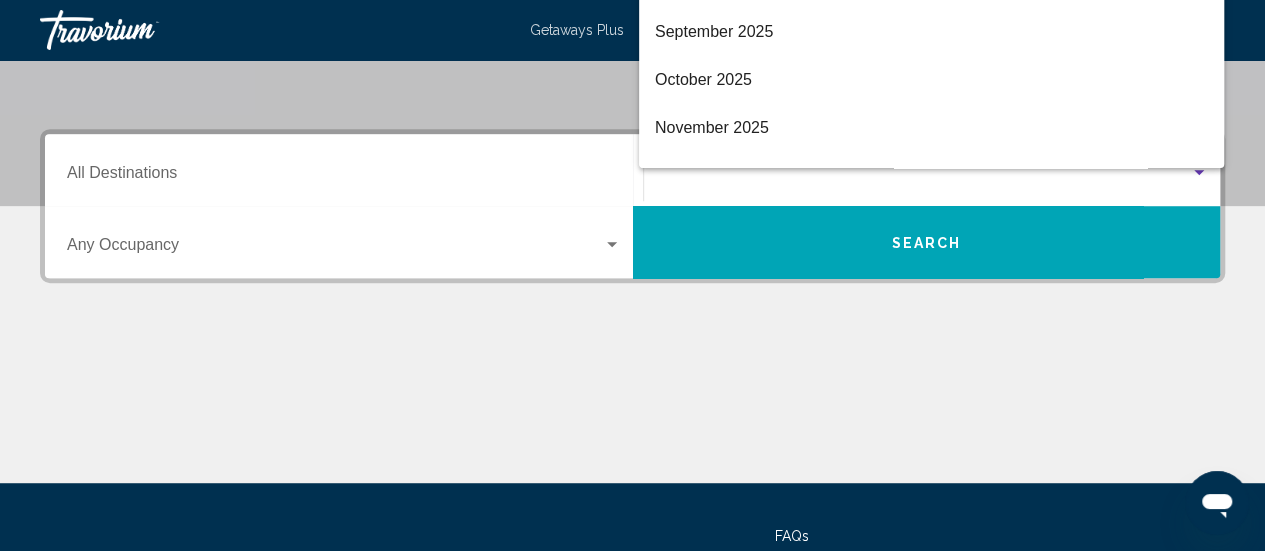 scroll, scrollTop: 458, scrollLeft: 0, axis: vertical 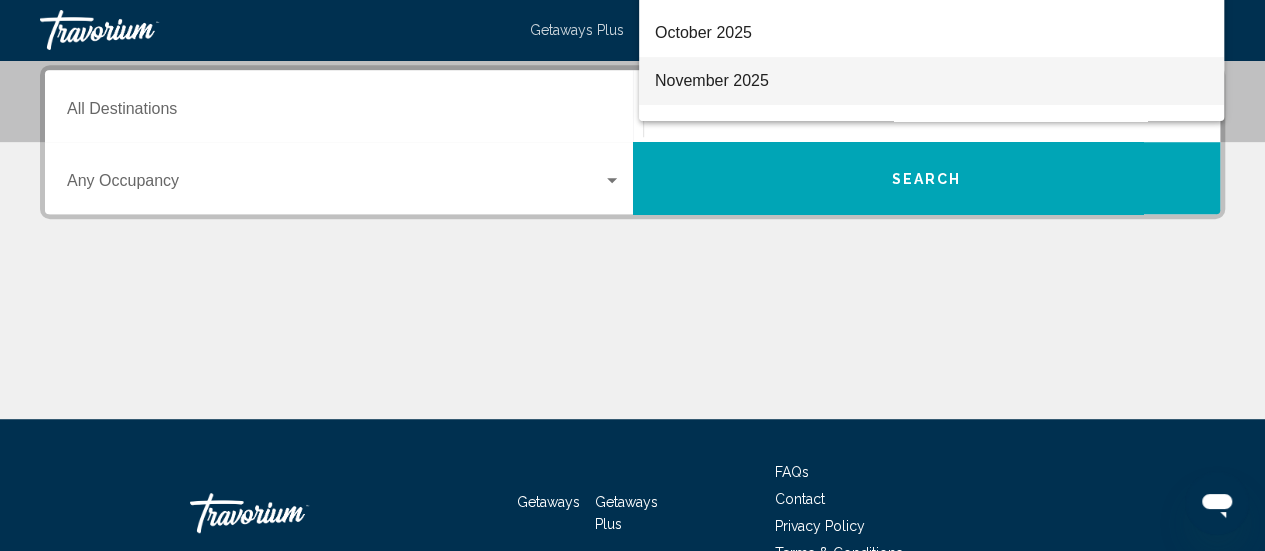 click on "November 2025" at bounding box center [931, 81] 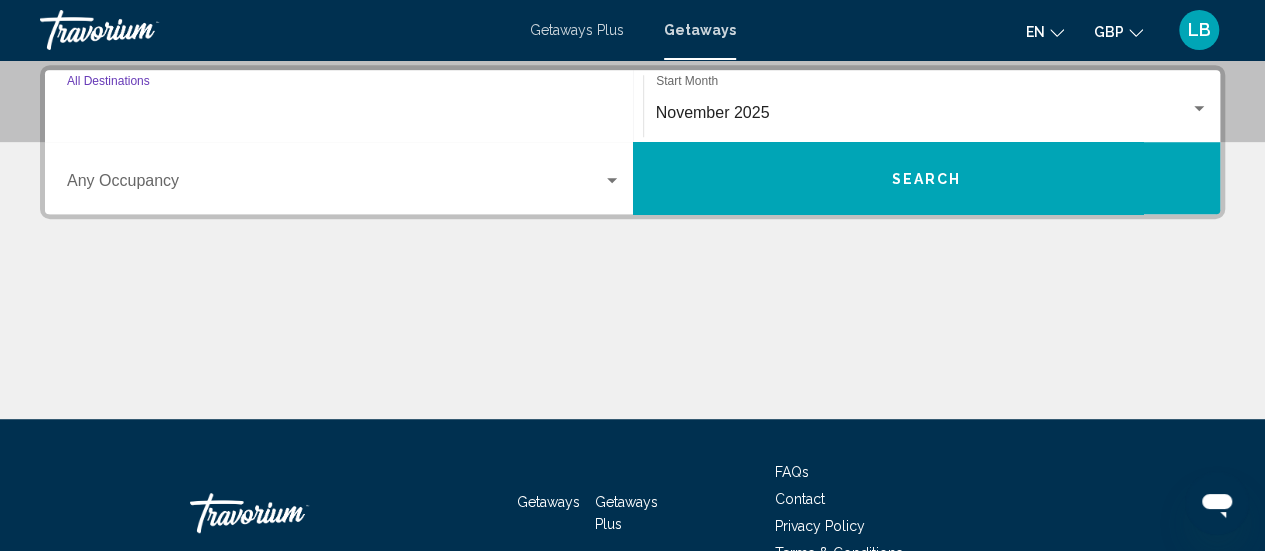 click on "Destination All Destinations" at bounding box center (344, 113) 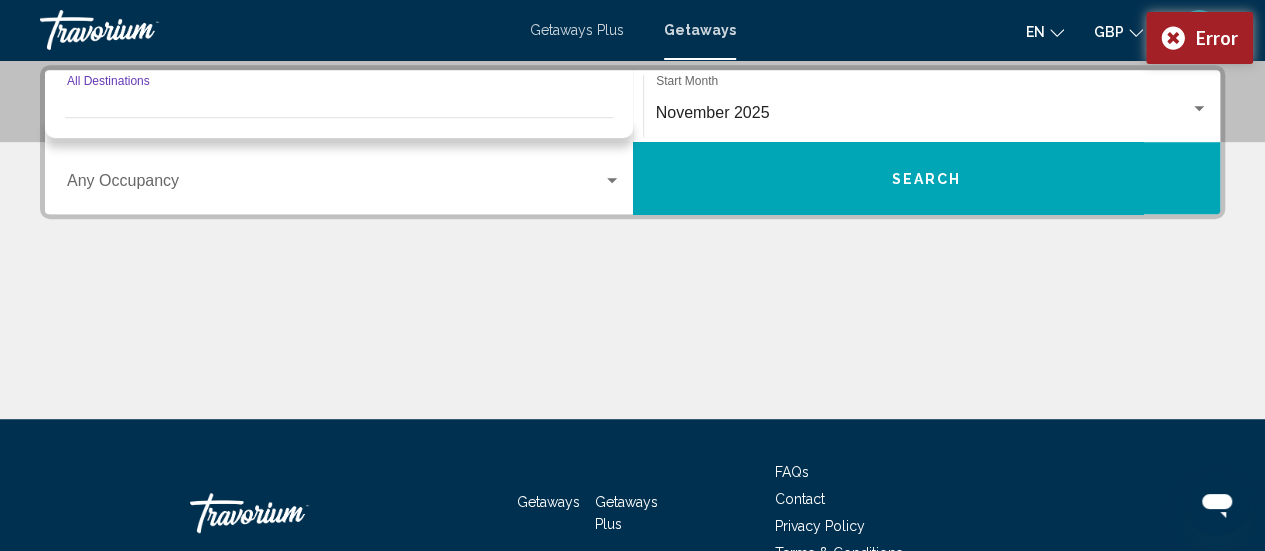 click on "Destination All Destinations" at bounding box center [344, 113] 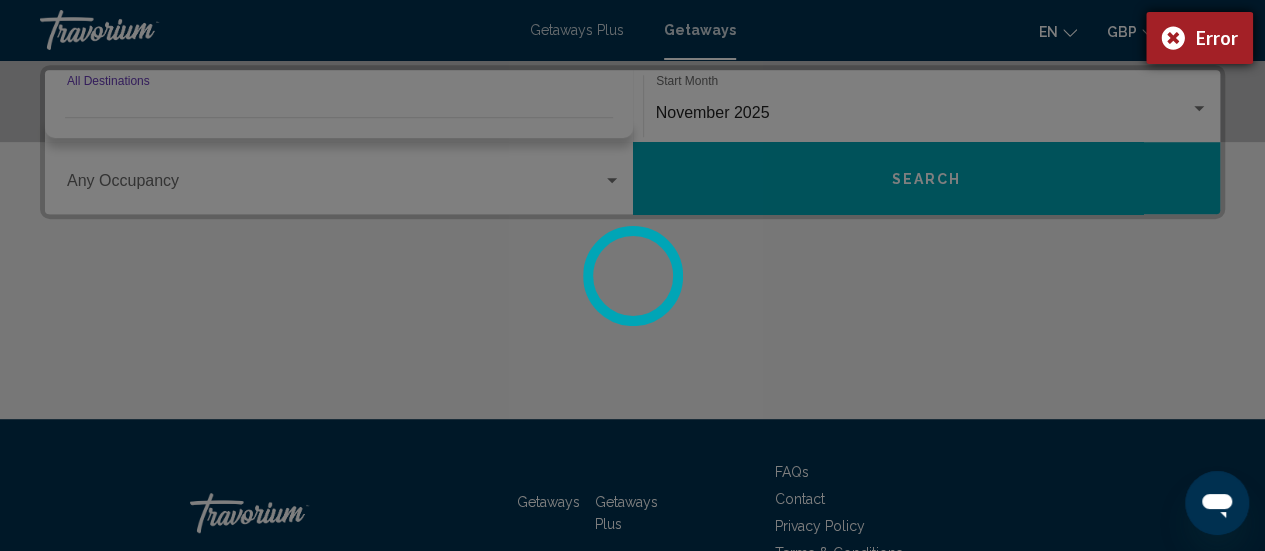 click on "Error" at bounding box center (1199, 38) 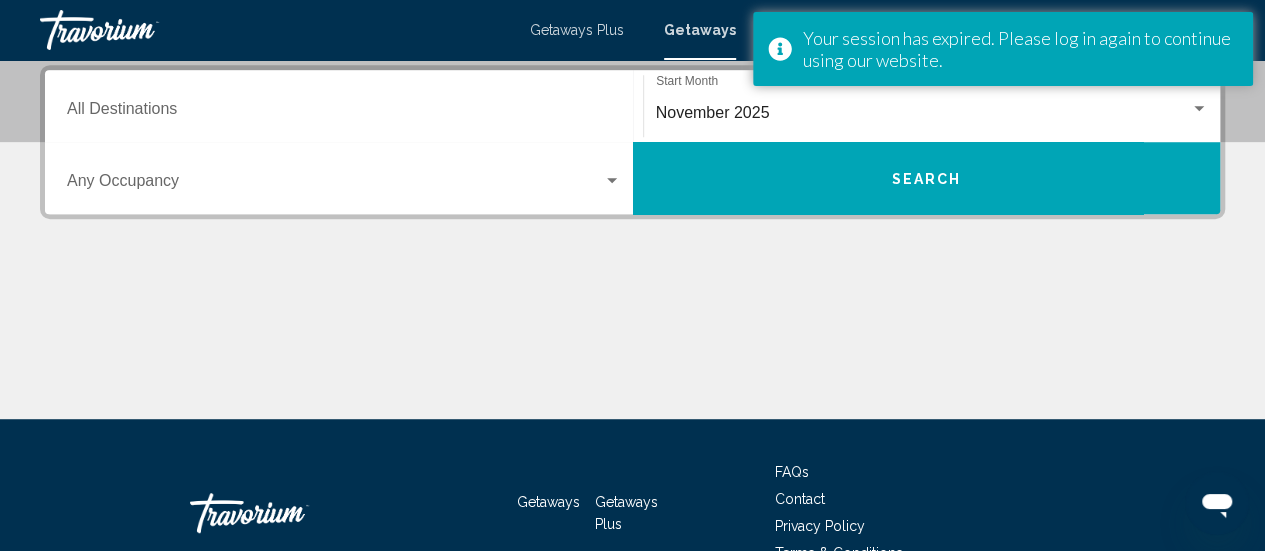 scroll, scrollTop: 456, scrollLeft: 0, axis: vertical 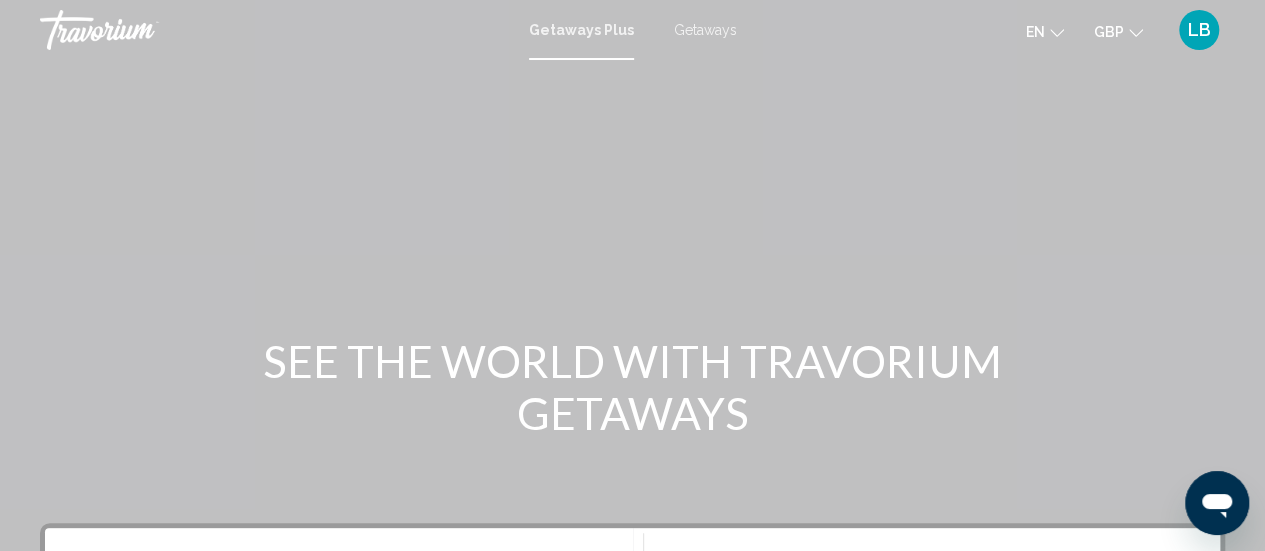 click on "Getaways Plus  Getaways en
English Español Français Italiano Português русский GBP
USD ($) MXN (Mex$) CAD (Can$) GBP (£) EUR (€) AUD (A$) NZD (NZ$) CNY (CN¥) LB Login" at bounding box center (632, 30) 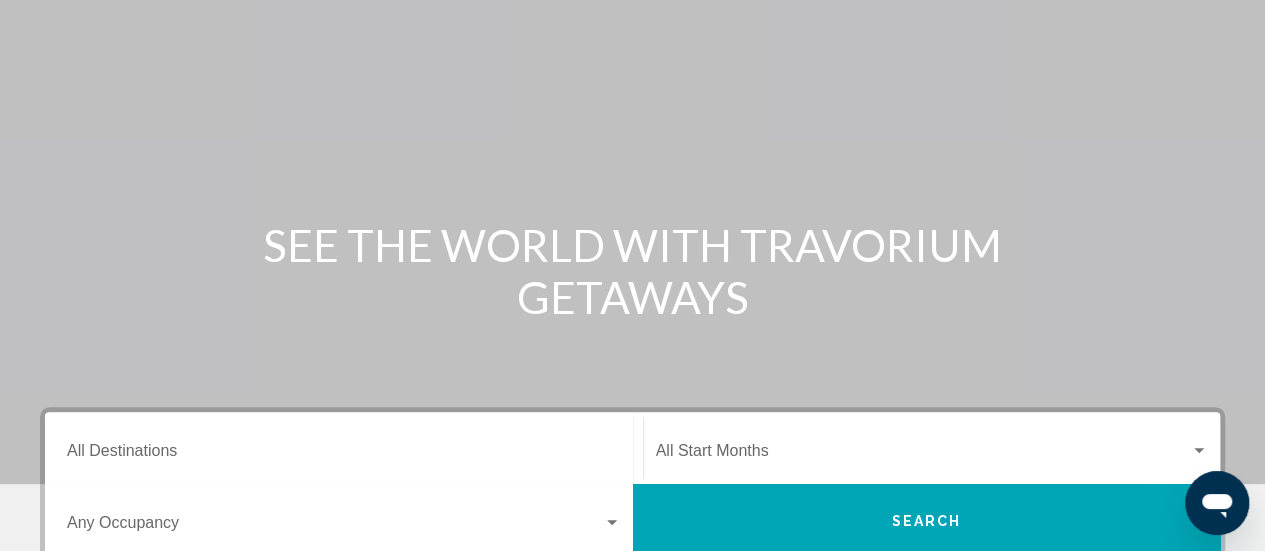 scroll, scrollTop: 200, scrollLeft: 0, axis: vertical 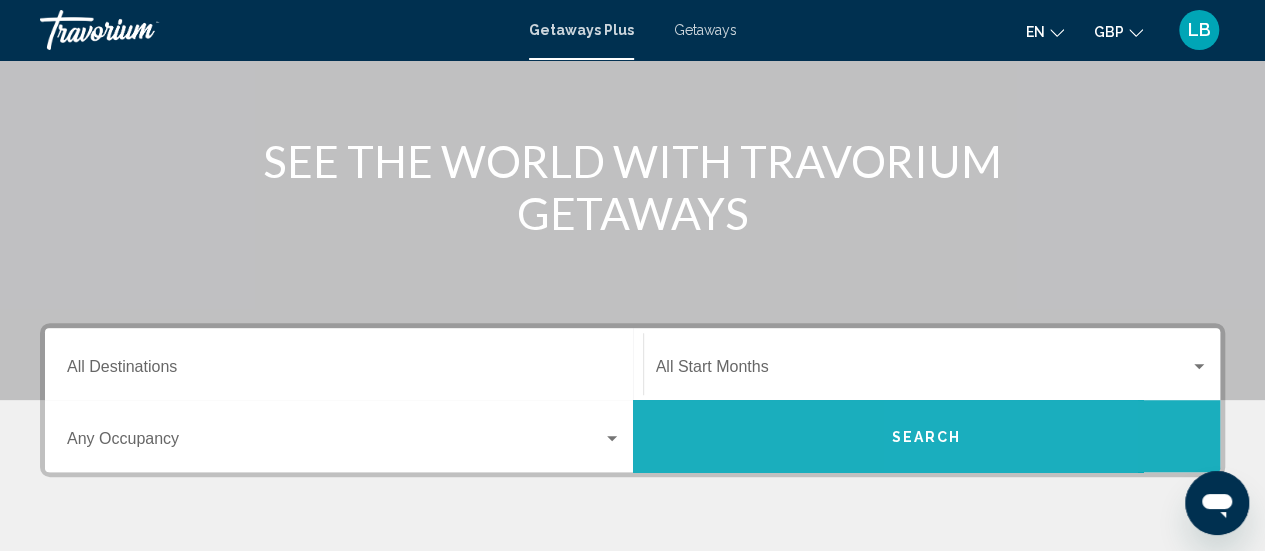 drag, startPoint x: 940, startPoint y: 427, endPoint x: 787, endPoint y: 427, distance: 153 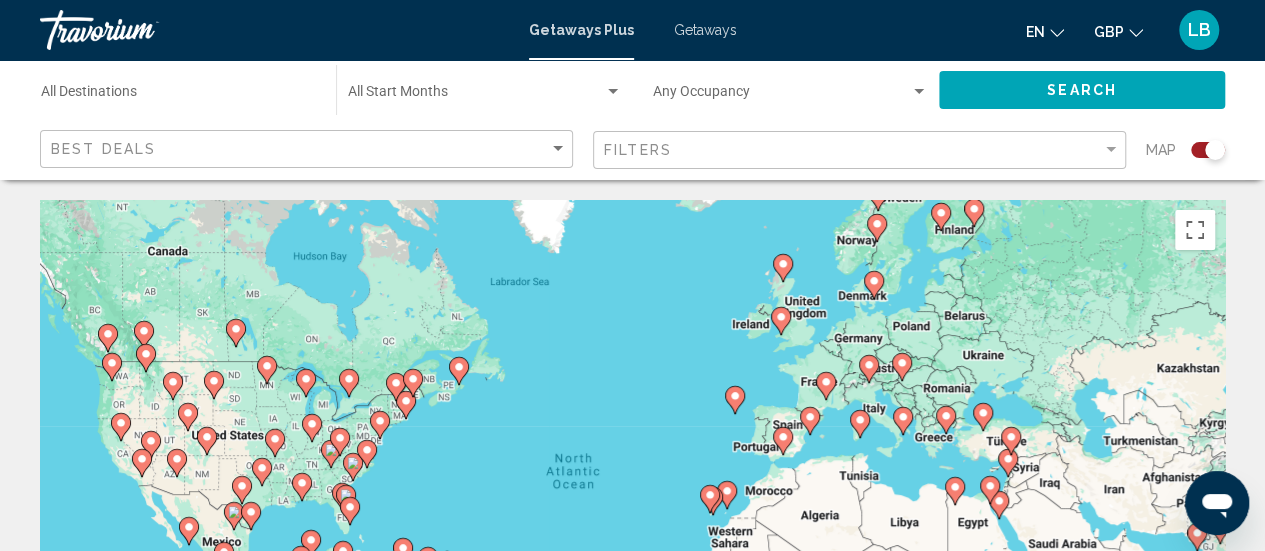 click on "To activate drag with keyboard, press Alt + Enter. Once in keyboard drag state, use the arrow keys to move the marker. To complete the drag, press the Enter key. To cancel, press Escape." at bounding box center [632, 500] 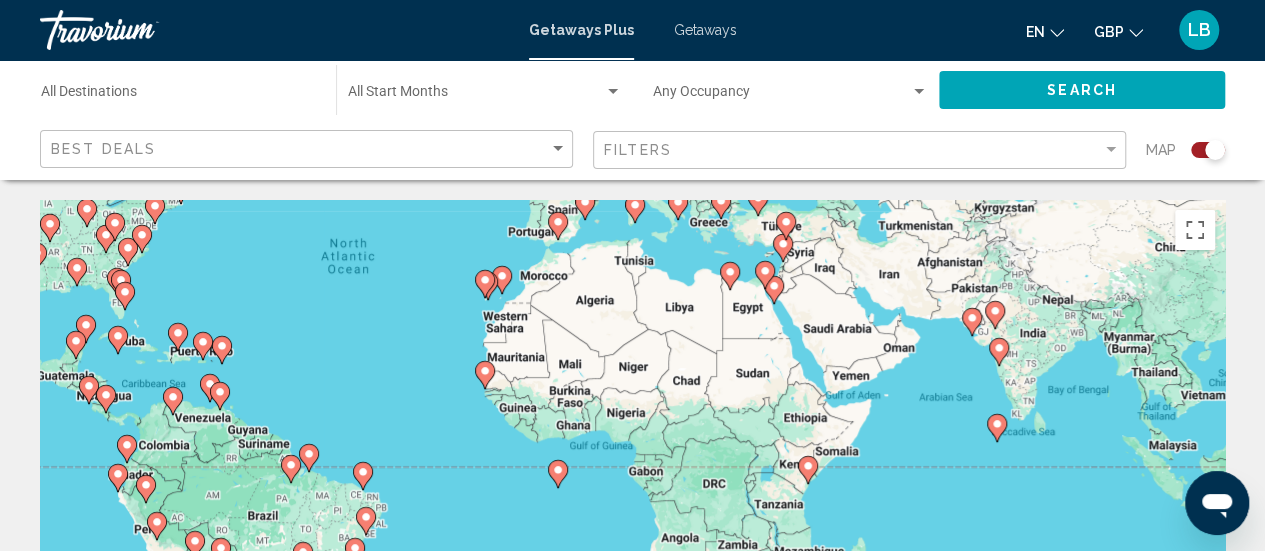 drag, startPoint x: 720, startPoint y: 347, endPoint x: 457, endPoint y: 188, distance: 307.32718 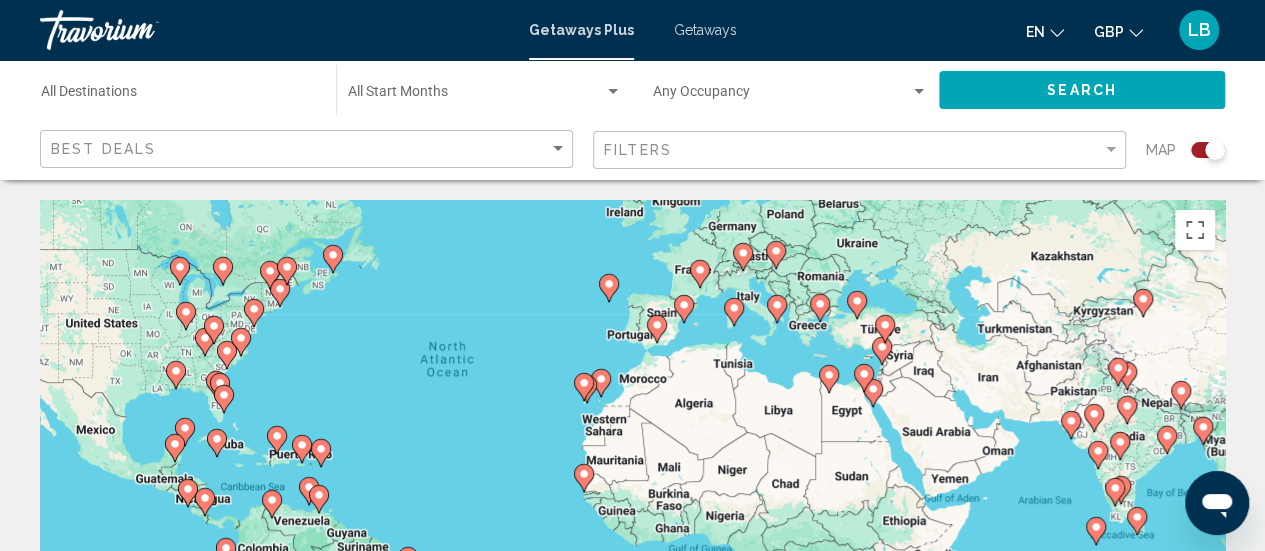 drag, startPoint x: 314, startPoint y: 395, endPoint x: 441, endPoint y: 451, distance: 138.79842 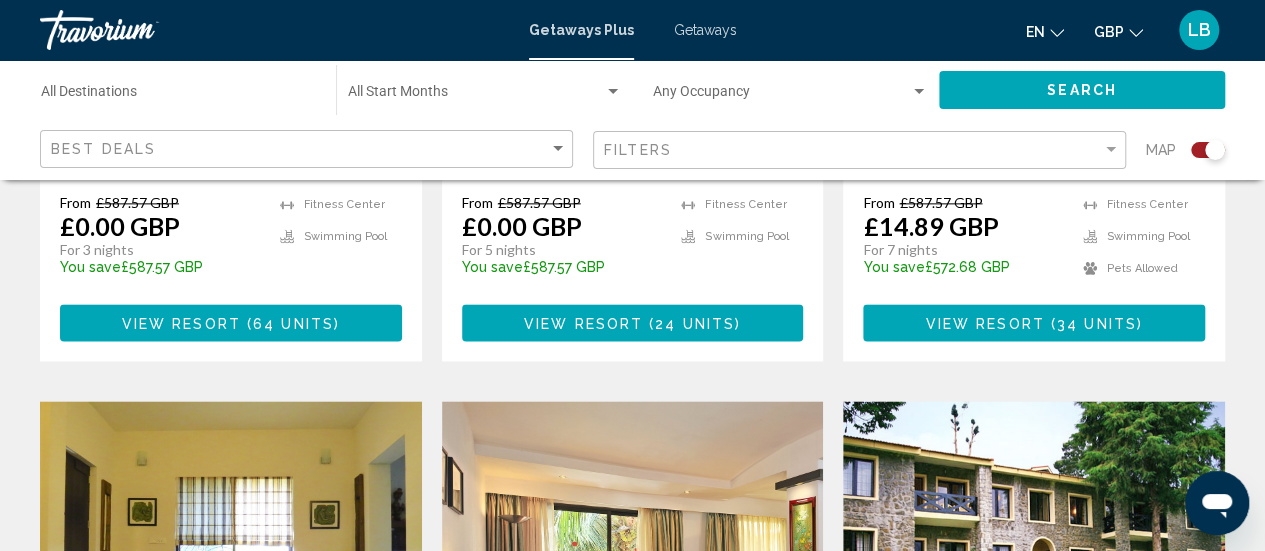 scroll, scrollTop: 1300, scrollLeft: 0, axis: vertical 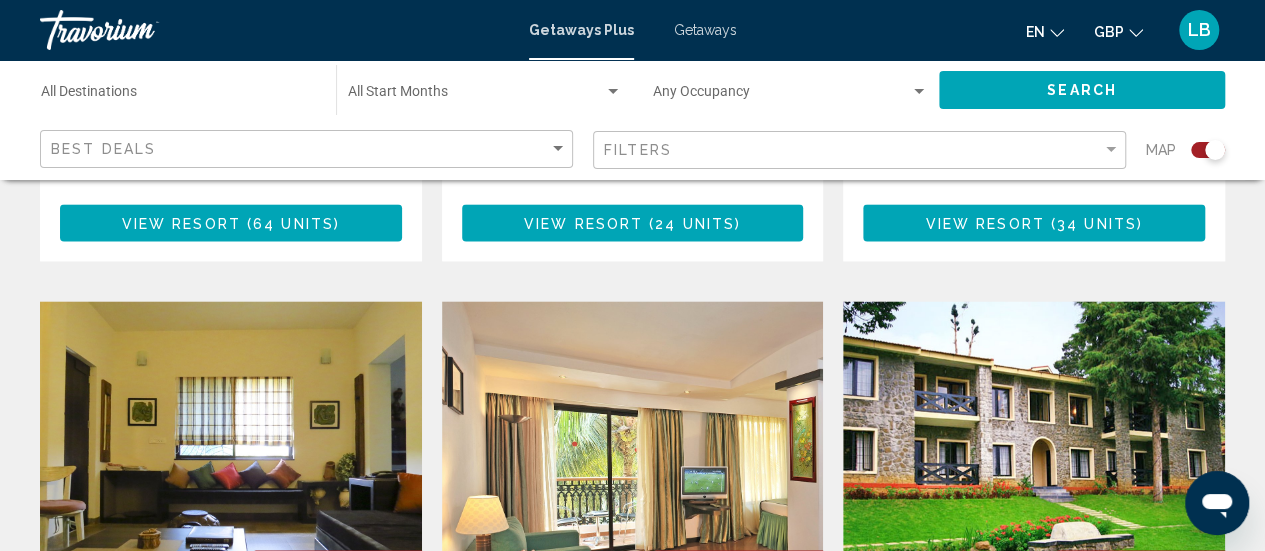 click on "Destination All Destinations" at bounding box center (178, 96) 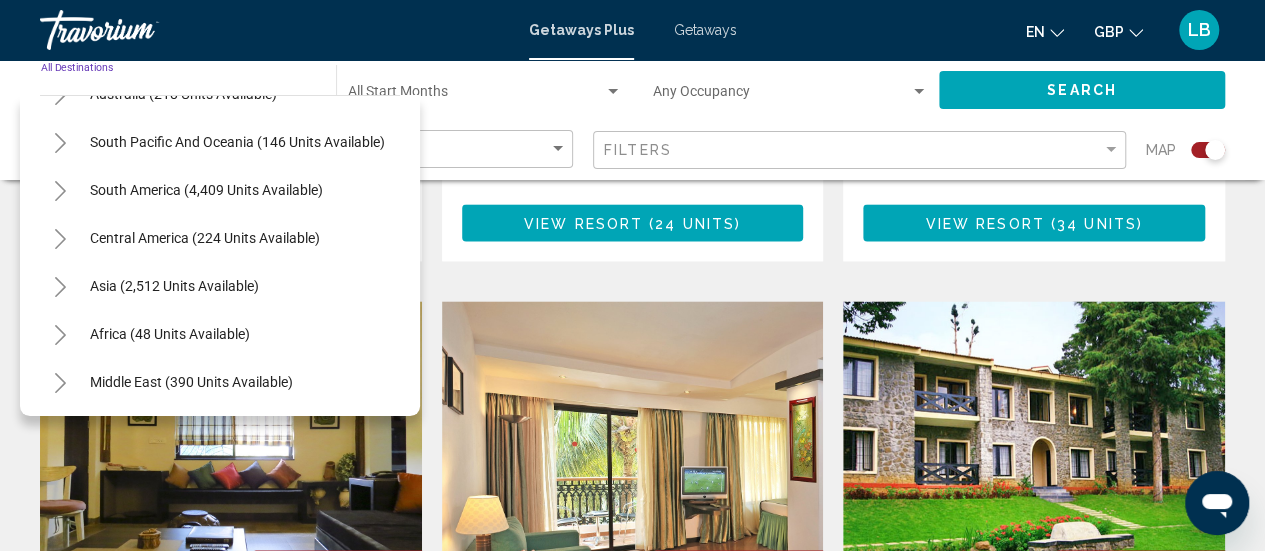 scroll, scrollTop: 339, scrollLeft: 0, axis: vertical 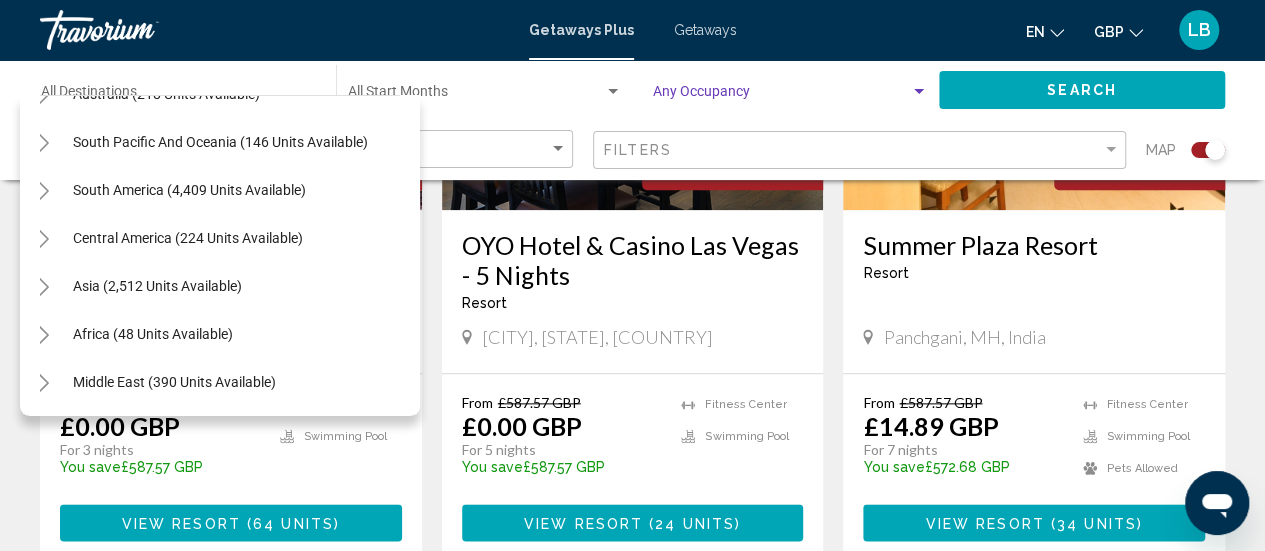 click at bounding box center (919, 91) 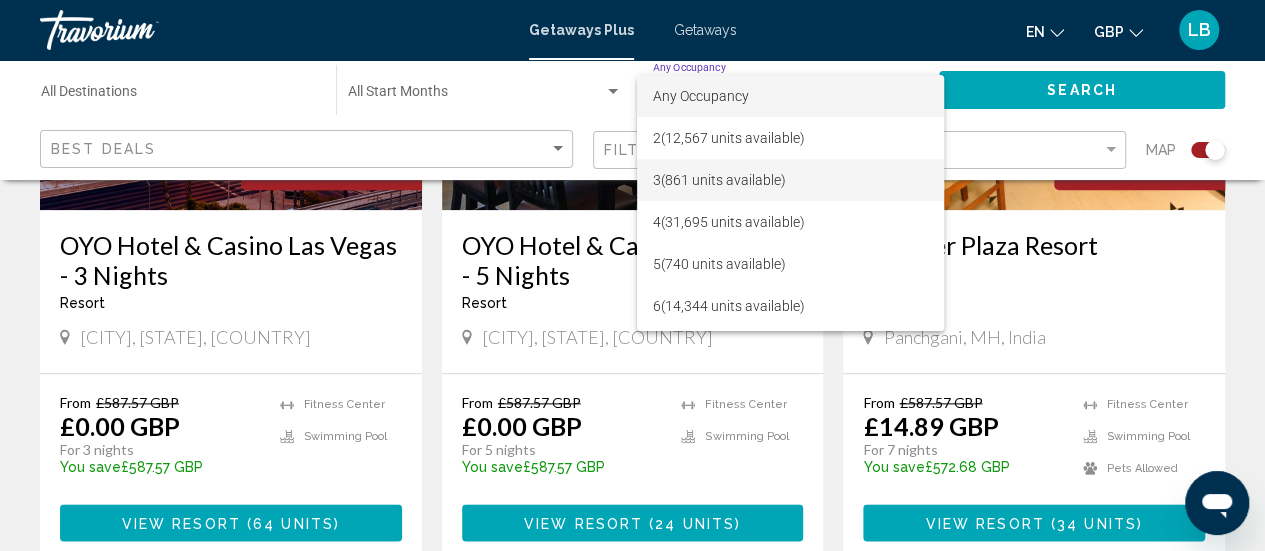 click on "3  (861 units available)" at bounding box center (790, 180) 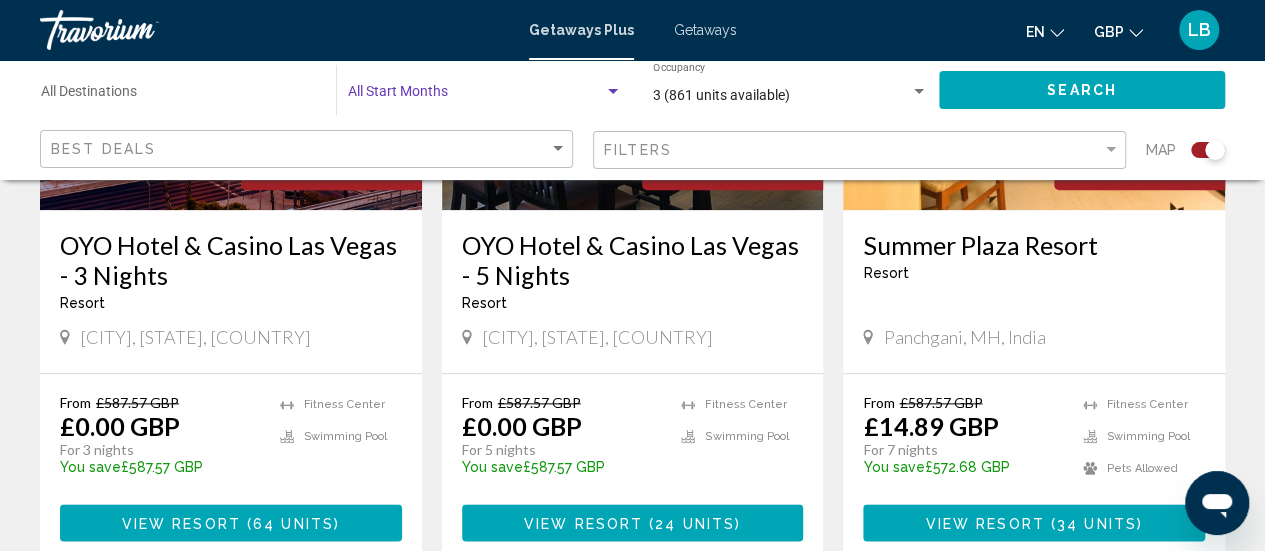 click at bounding box center (476, 96) 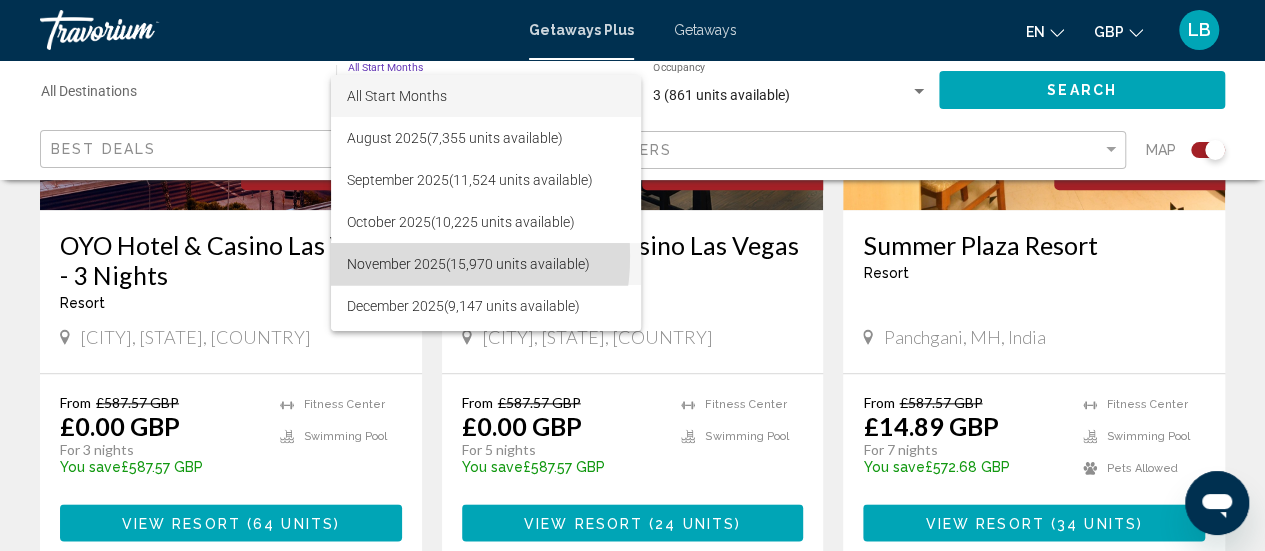 click on "November 2025  (15,970 units available)" at bounding box center (486, 264) 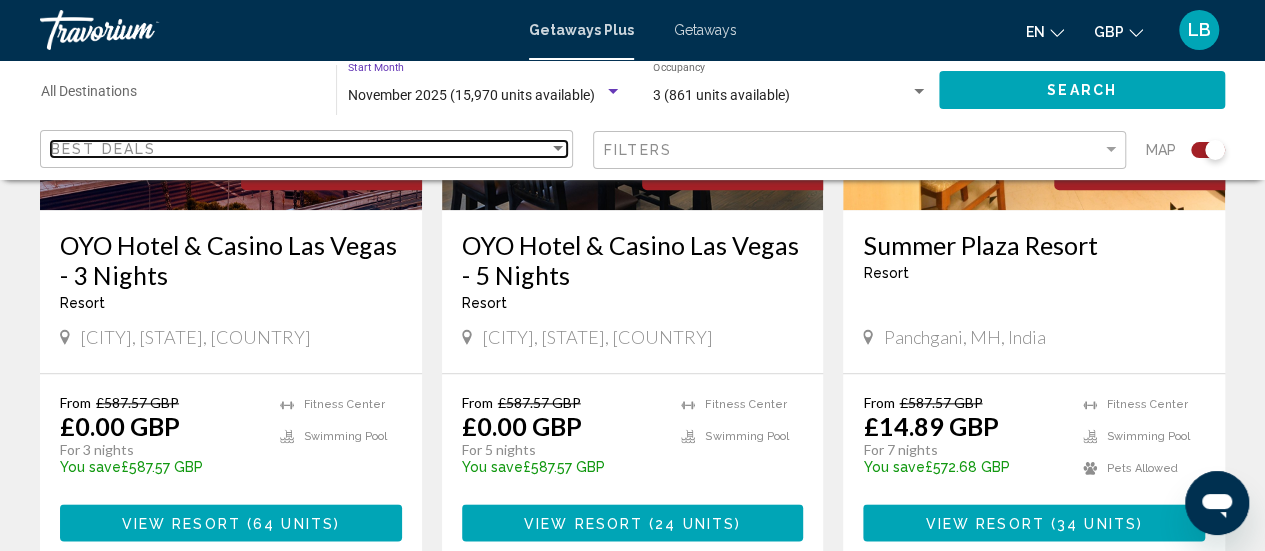 click at bounding box center [558, 149] 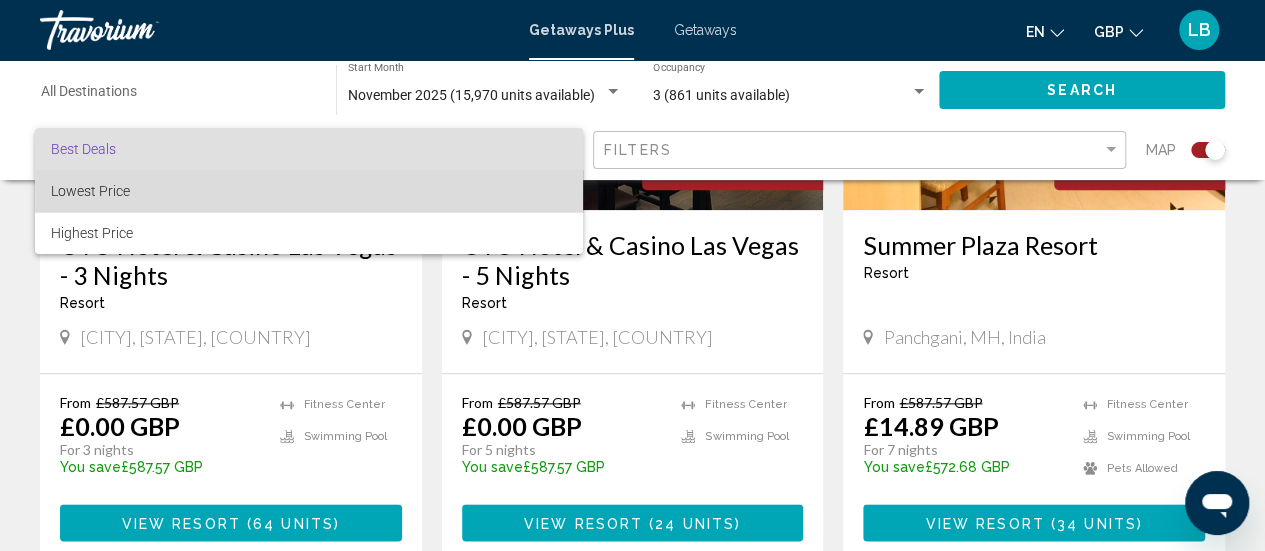 click on "Lowest Price" at bounding box center (309, 191) 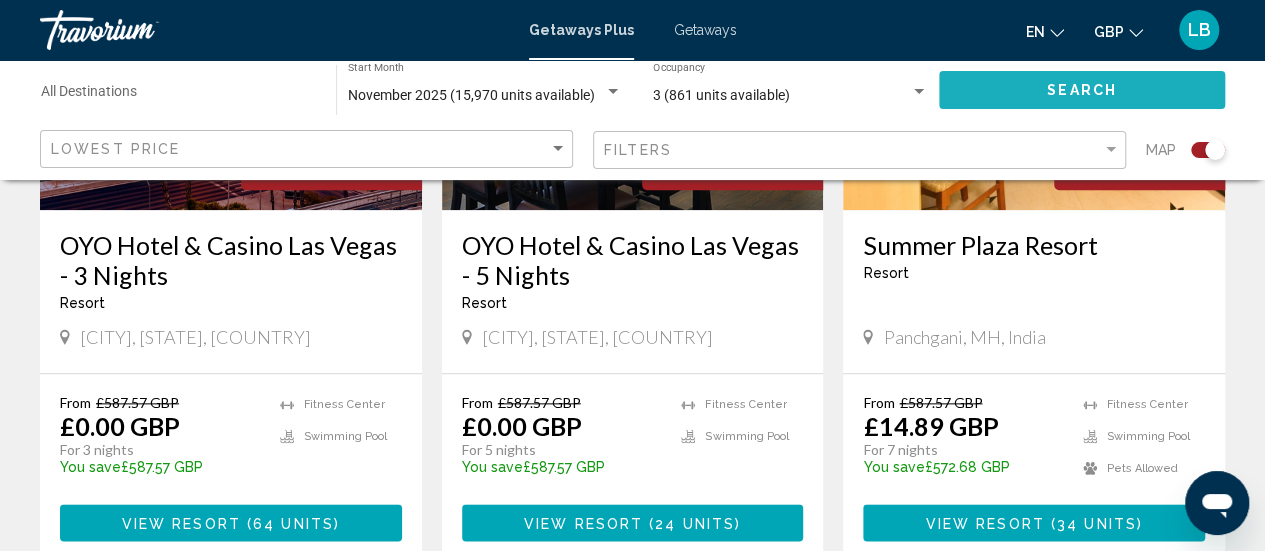 click on "Search" 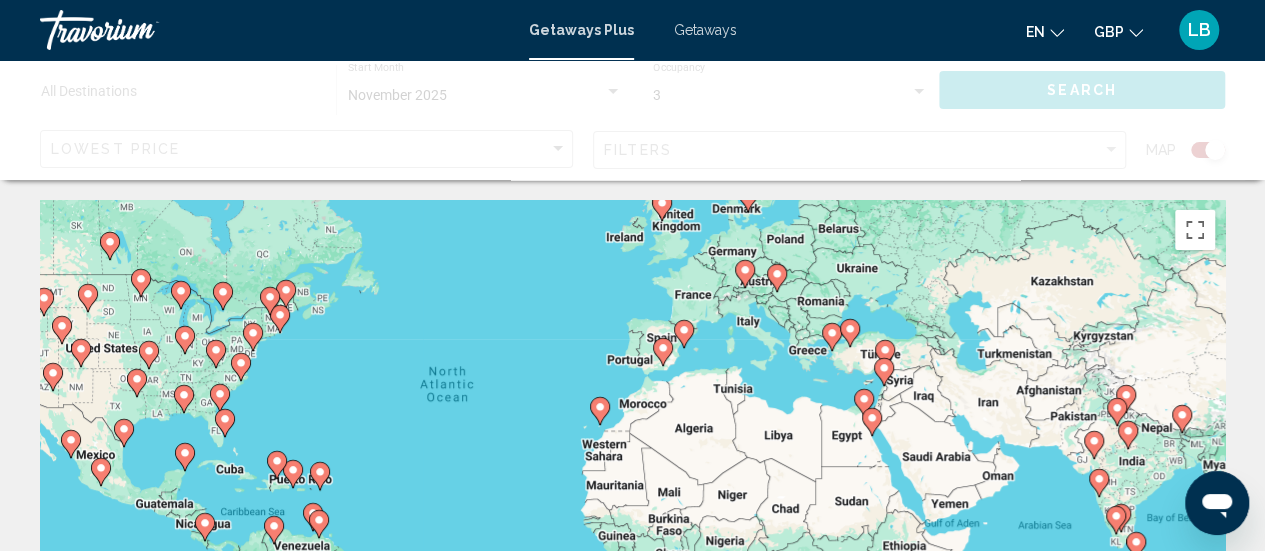 click 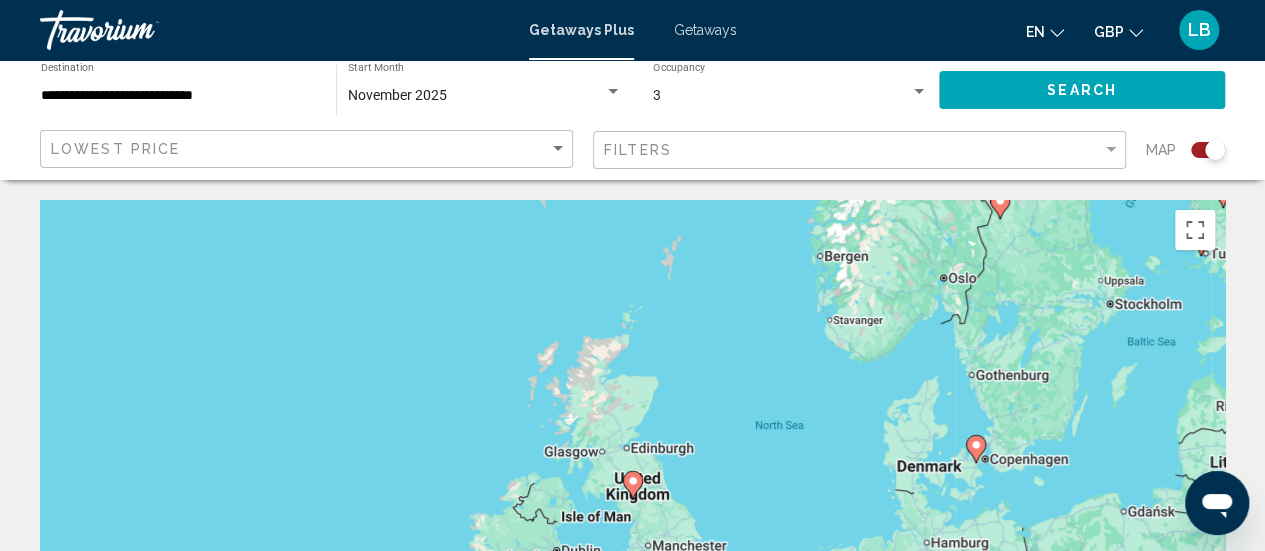 click 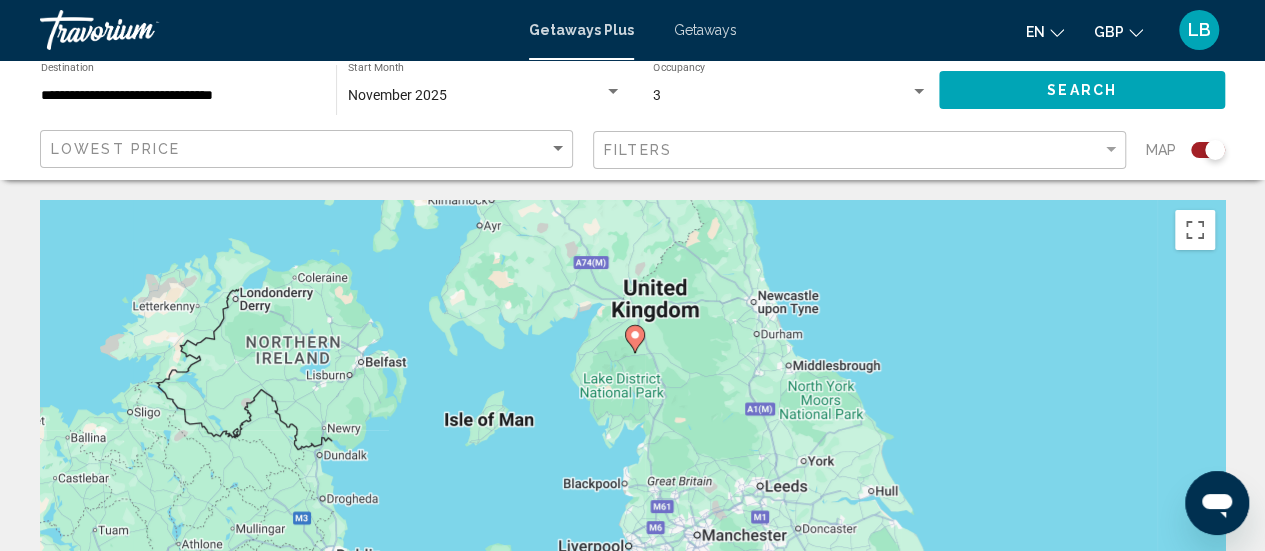 drag, startPoint x: 708, startPoint y: 484, endPoint x: 710, endPoint y: 331, distance: 153.01308 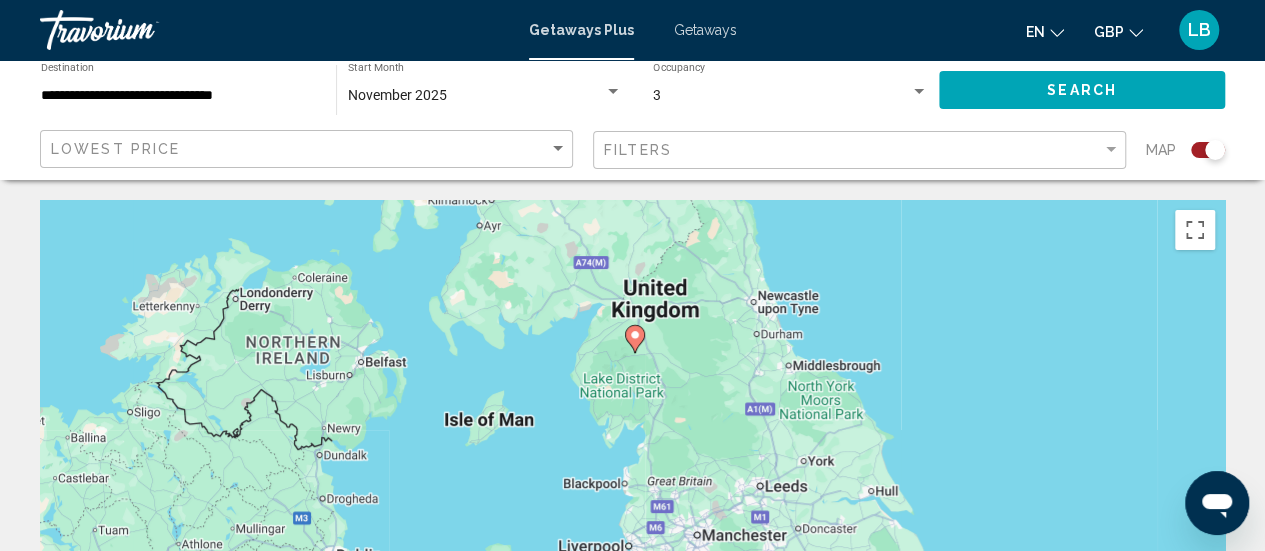 click 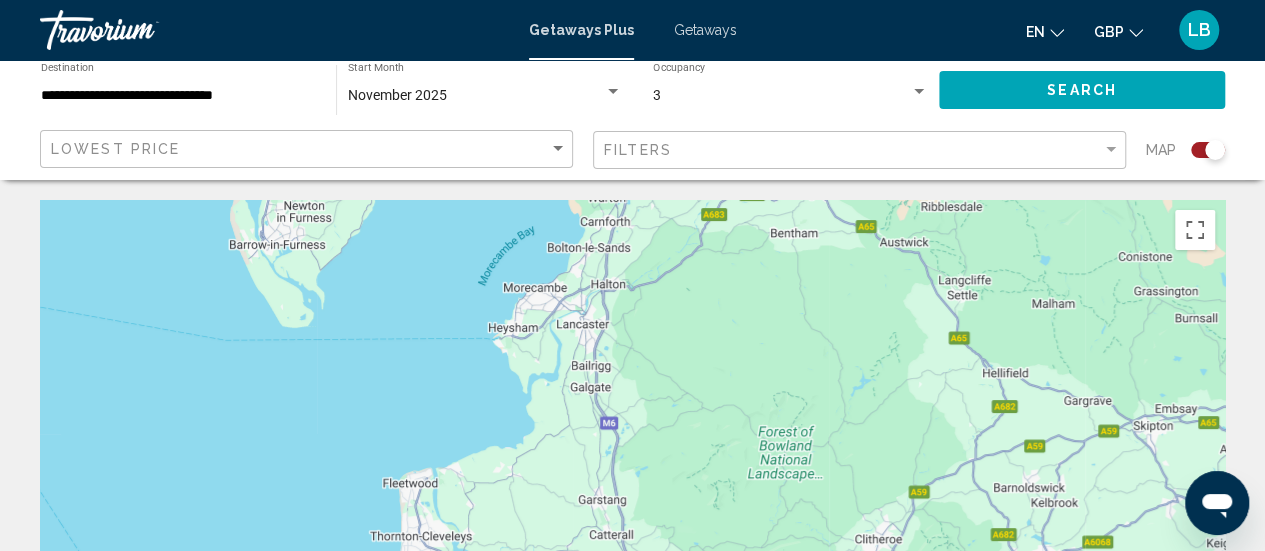 drag, startPoint x: 854, startPoint y: 270, endPoint x: 661, endPoint y: 567, distance: 354.2005 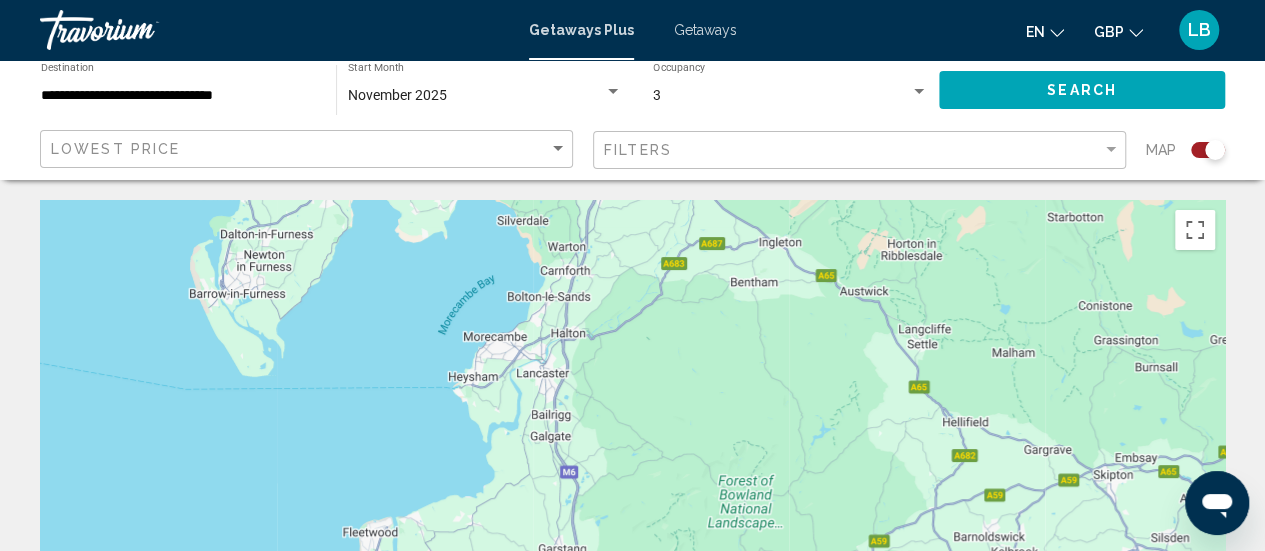 drag, startPoint x: 695, startPoint y: 375, endPoint x: 674, endPoint y: 506, distance: 132.67253 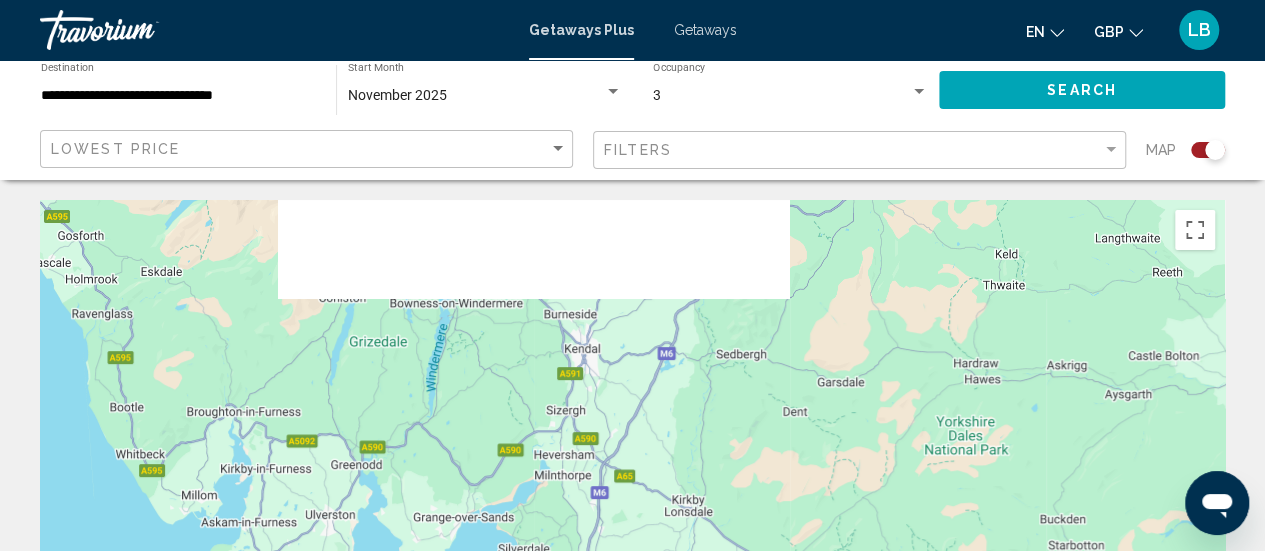 drag, startPoint x: 688, startPoint y: 363, endPoint x: 730, endPoint y: 449, distance: 95.707886 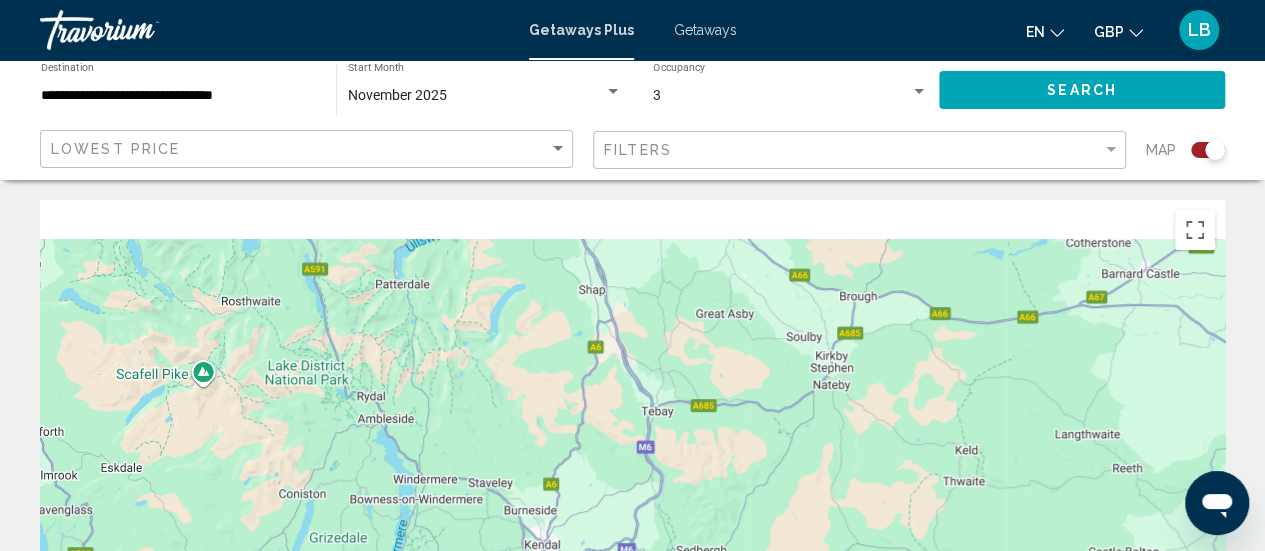 drag, startPoint x: 786, startPoint y: 531, endPoint x: 860, endPoint y: 184, distance: 354.80276 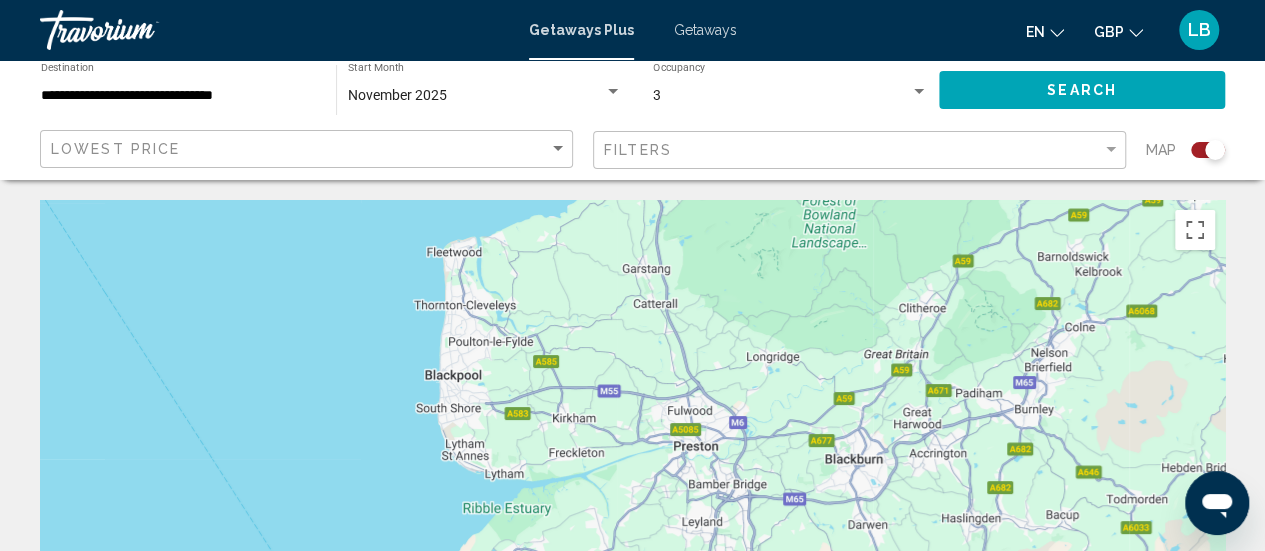 drag, startPoint x: 846, startPoint y: 243, endPoint x: 776, endPoint y: 207, distance: 78.714676 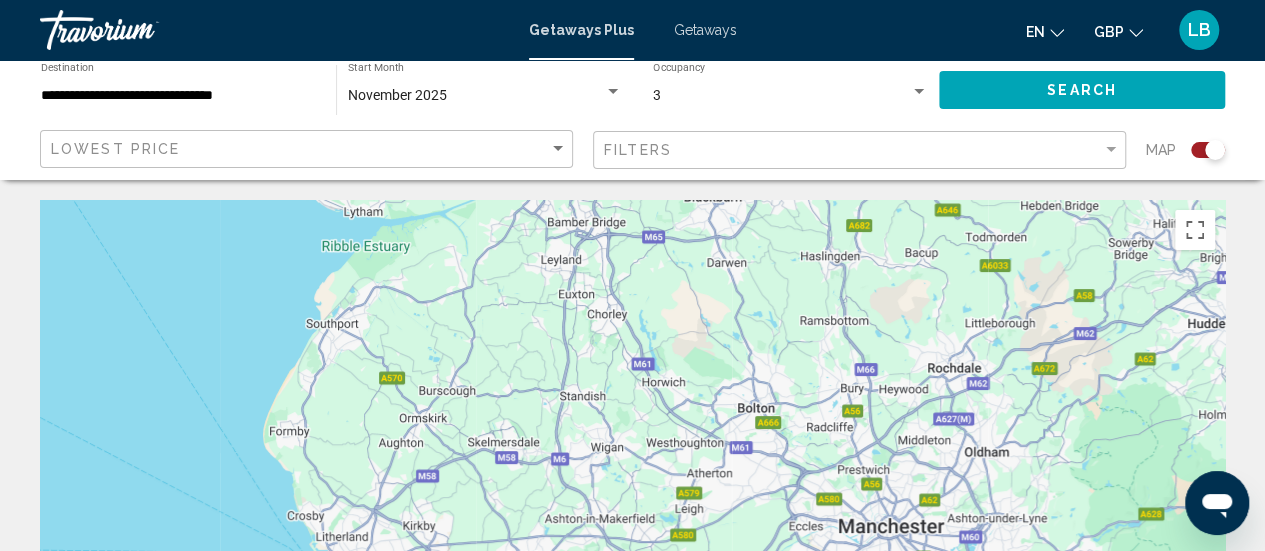 drag, startPoint x: 692, startPoint y: 350, endPoint x: 734, endPoint y: 220, distance: 136.61626 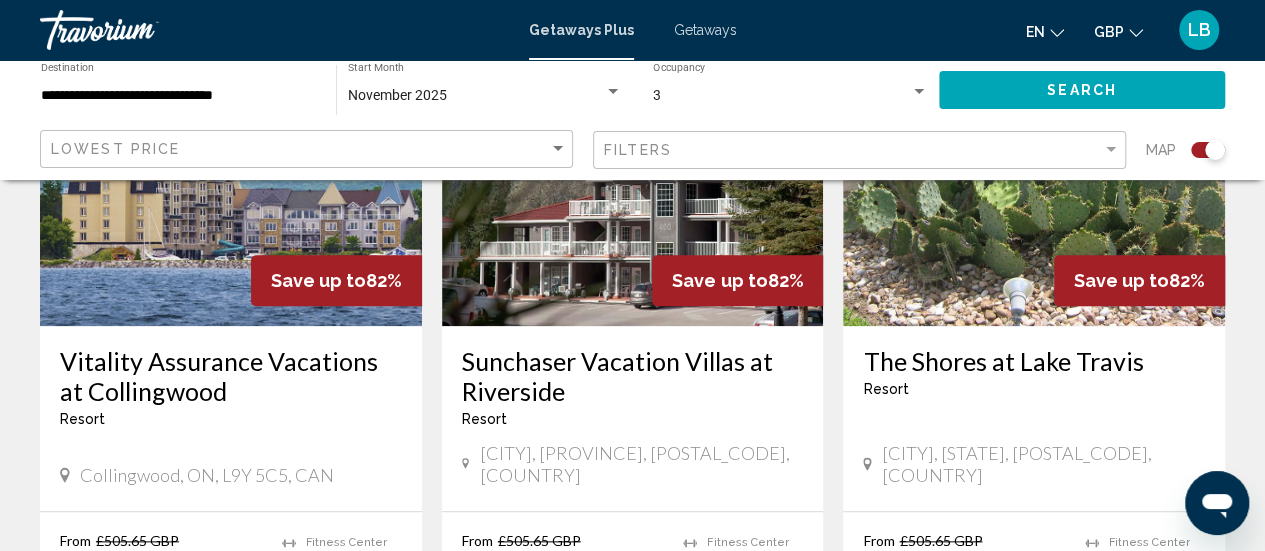 scroll, scrollTop: 900, scrollLeft: 0, axis: vertical 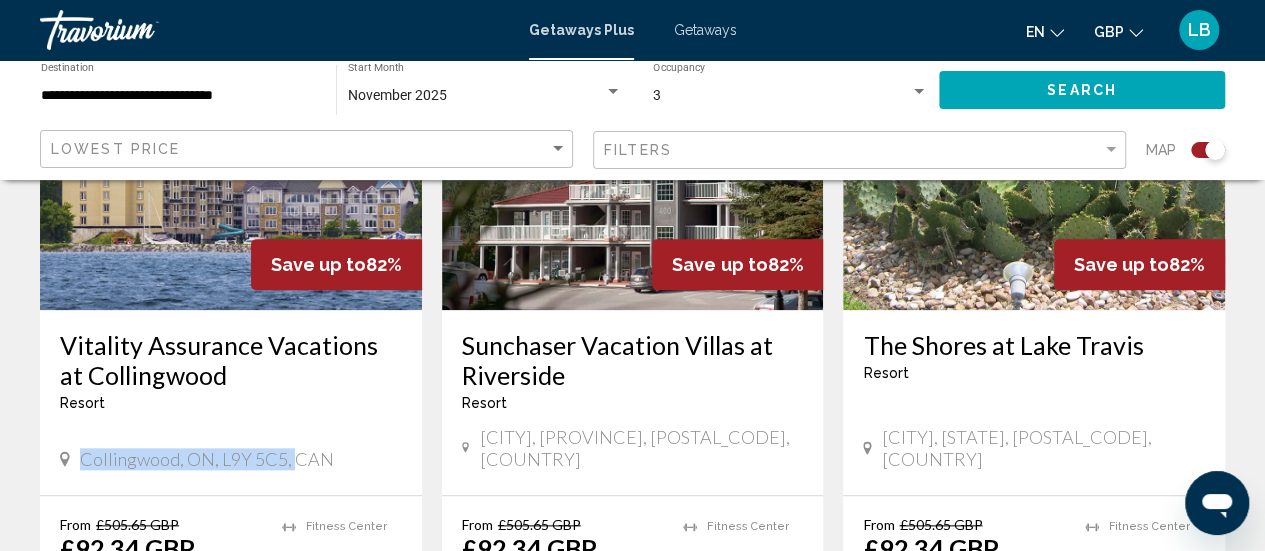 drag, startPoint x: 238, startPoint y: 416, endPoint x: 286, endPoint y: 430, distance: 50 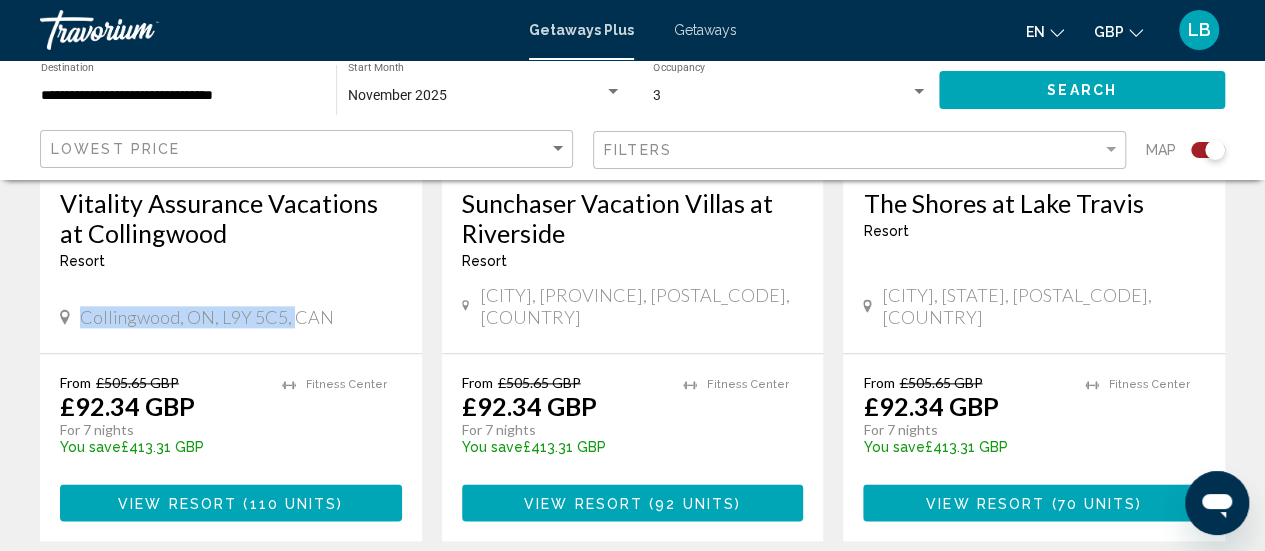 scroll, scrollTop: 1000, scrollLeft: 0, axis: vertical 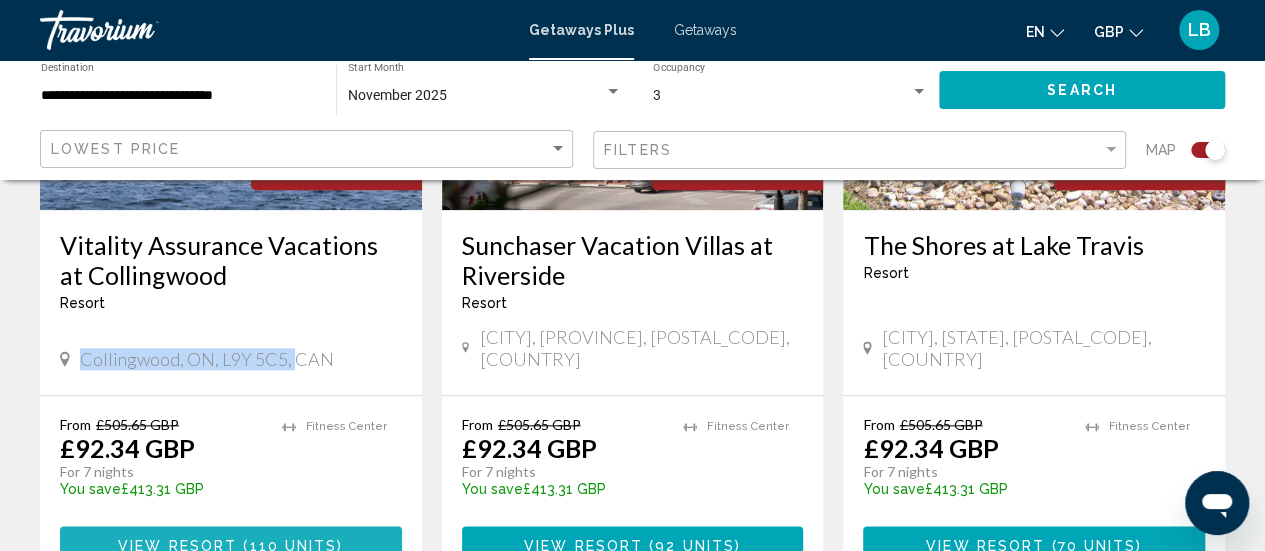 click on "110 units" at bounding box center (293, 545) 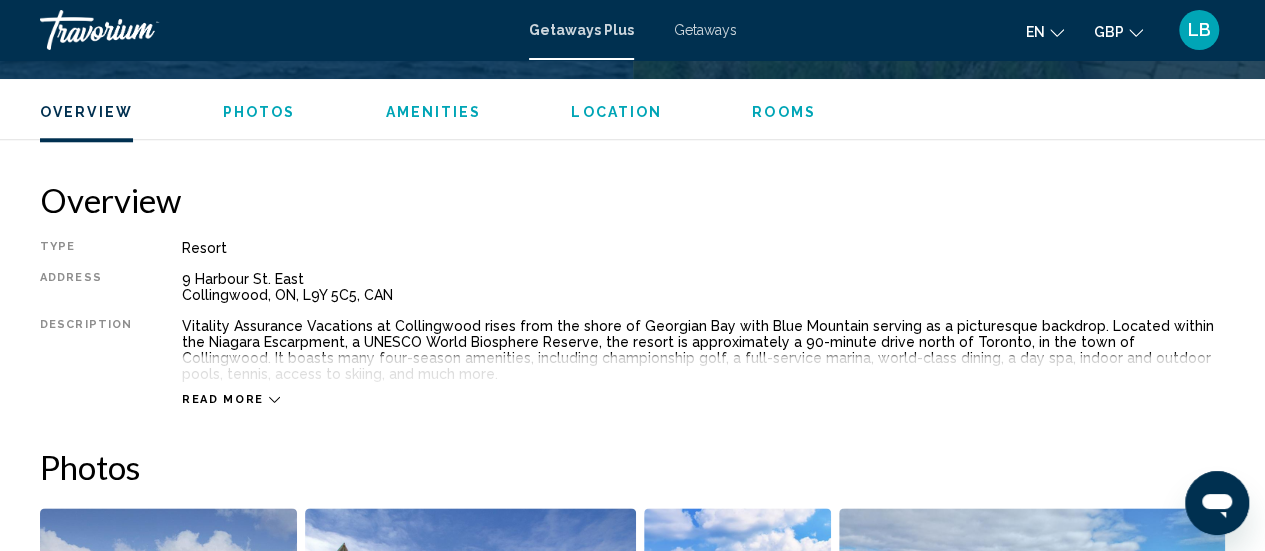 scroll, scrollTop: 959, scrollLeft: 0, axis: vertical 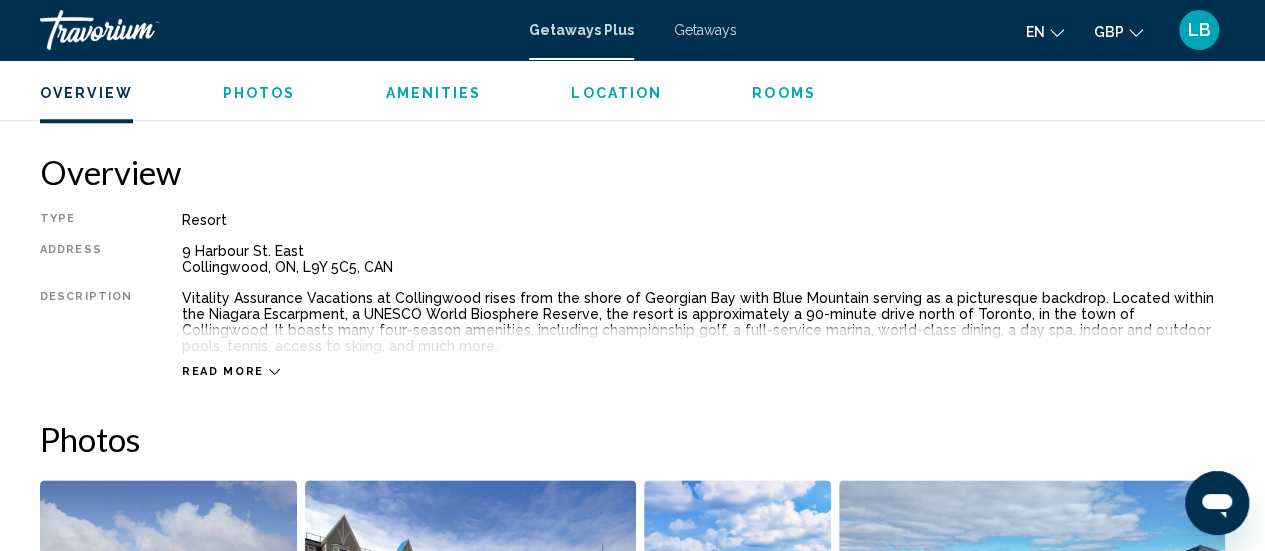 click on "Read more" at bounding box center (223, 371) 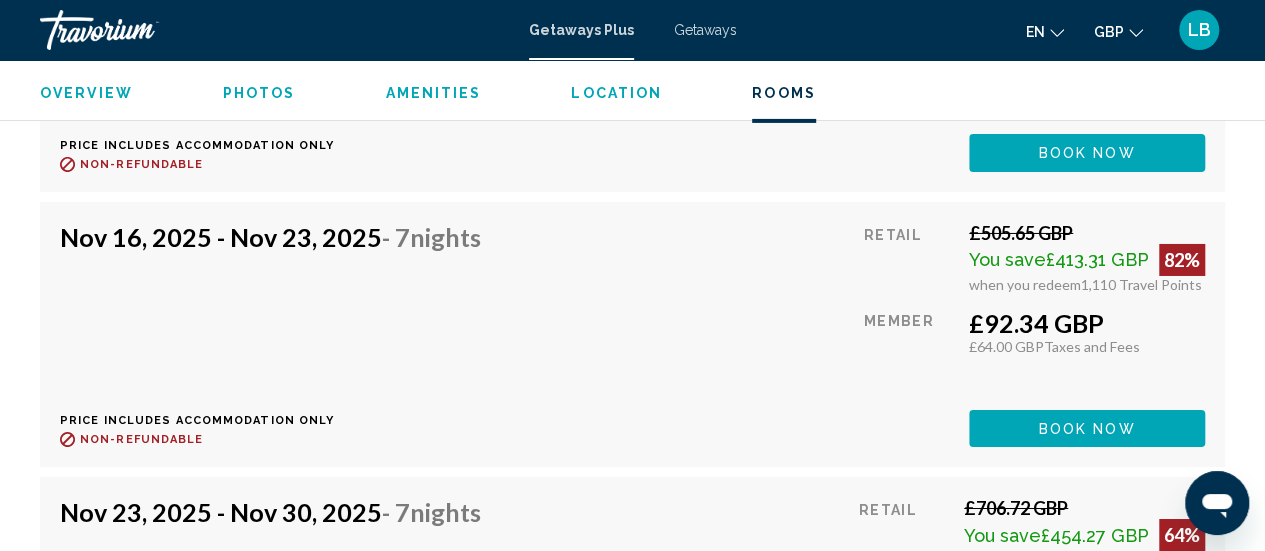 scroll, scrollTop: 7259, scrollLeft: 0, axis: vertical 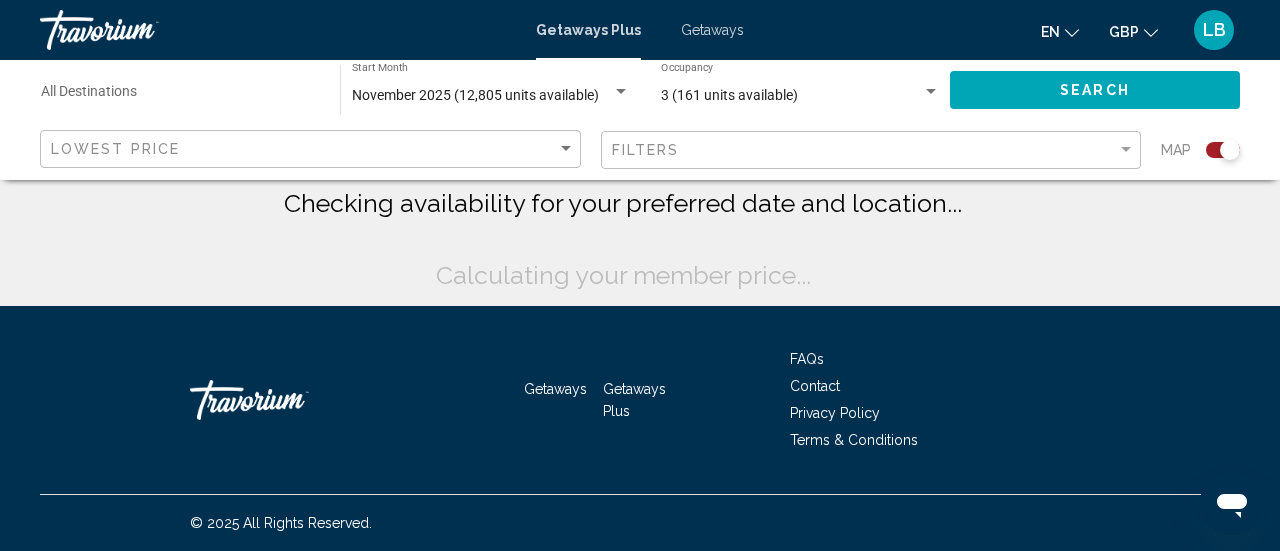 click on "Getaways" at bounding box center (712, 30) 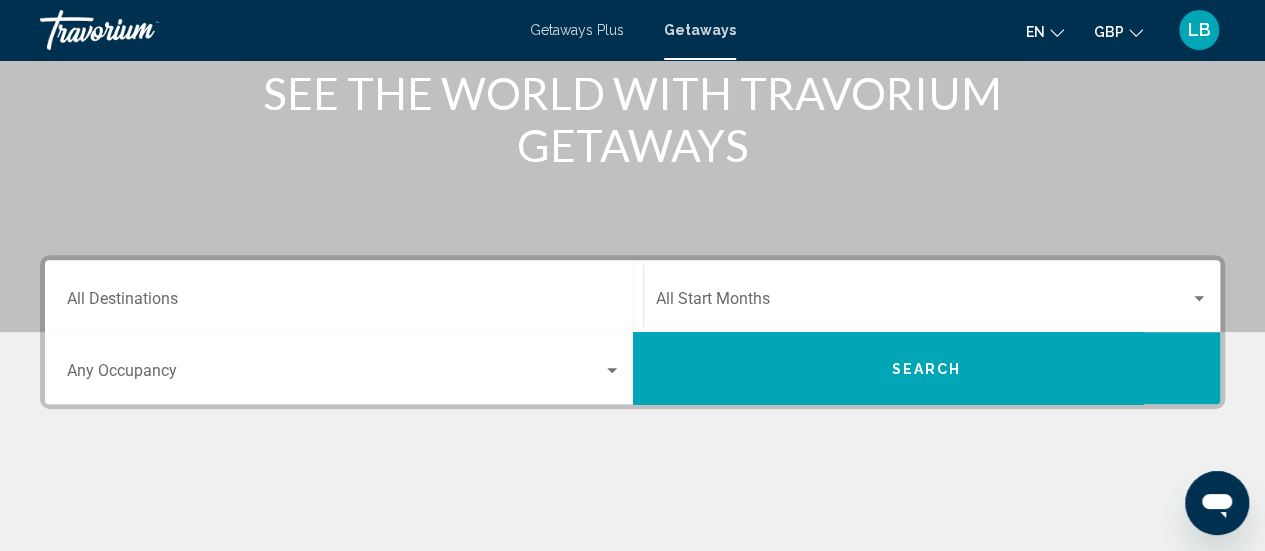 scroll, scrollTop: 300, scrollLeft: 0, axis: vertical 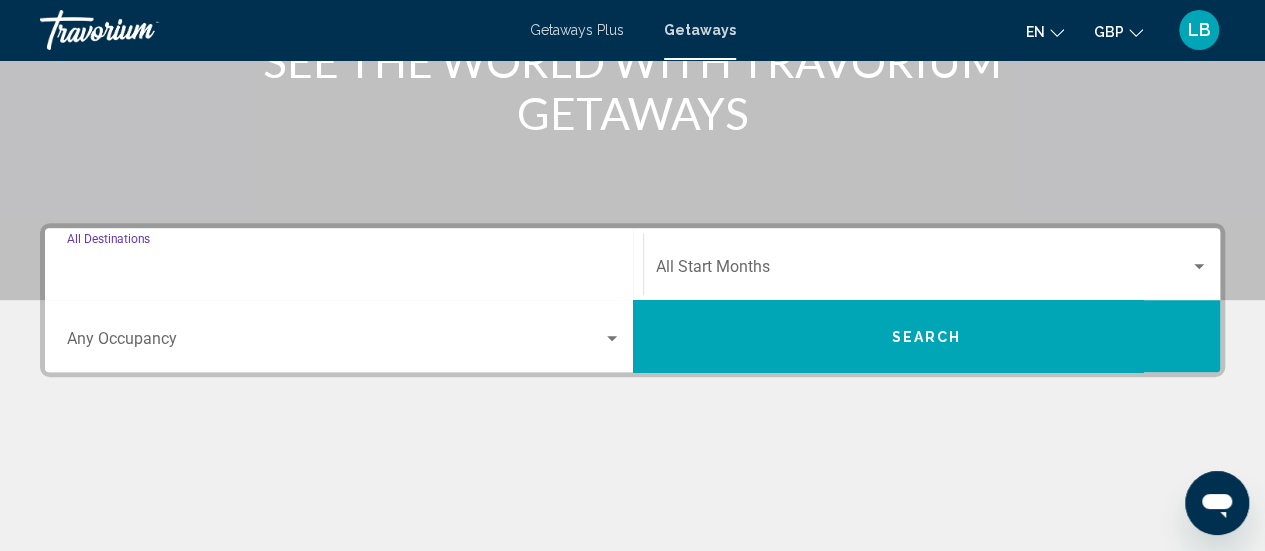 click on "Destination All Destinations" at bounding box center (344, 271) 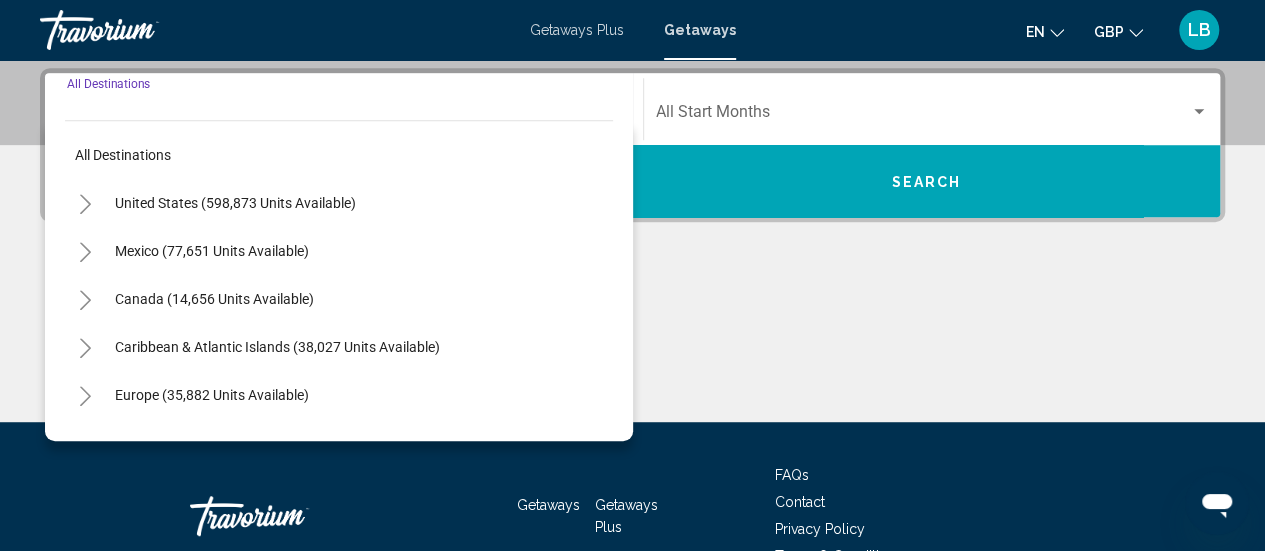 scroll, scrollTop: 458, scrollLeft: 0, axis: vertical 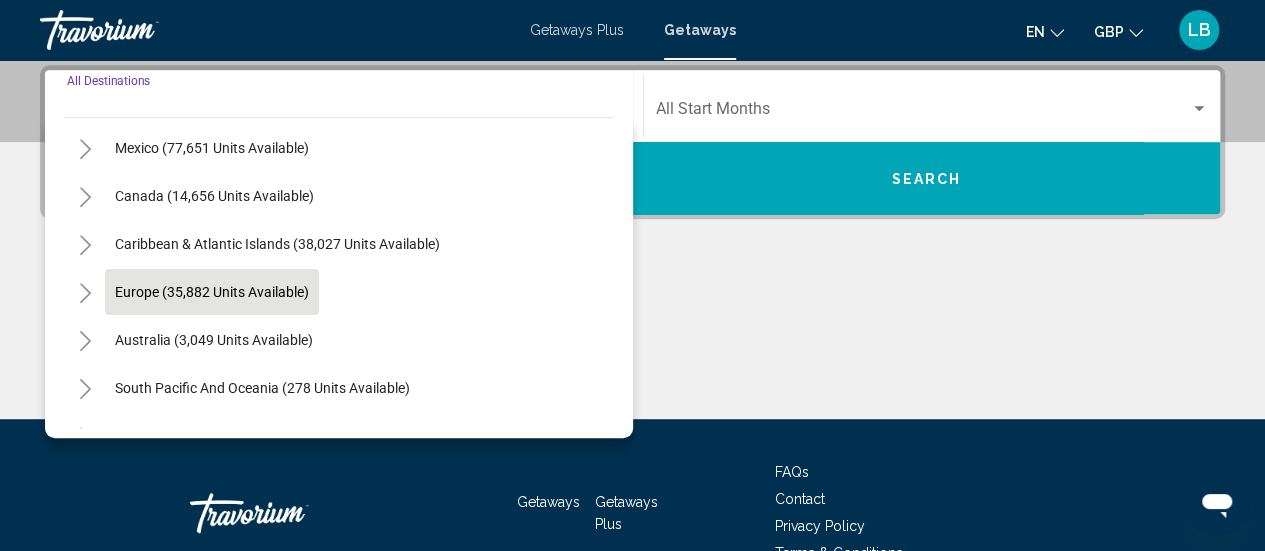 click on "Europe (35,882 units available)" at bounding box center [214, 340] 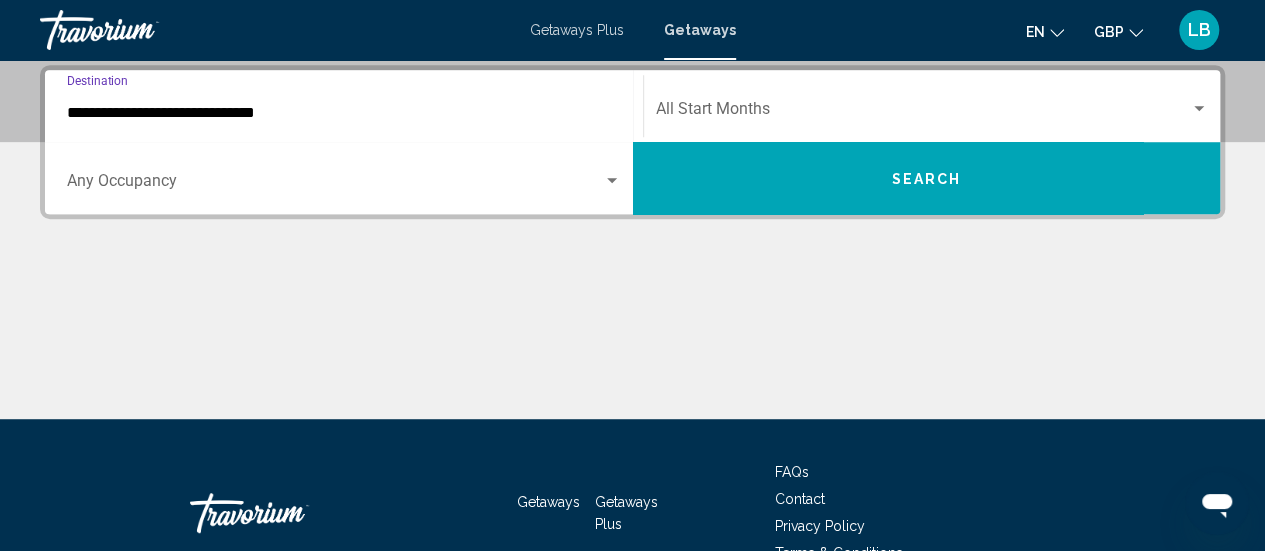 click at bounding box center [612, 180] 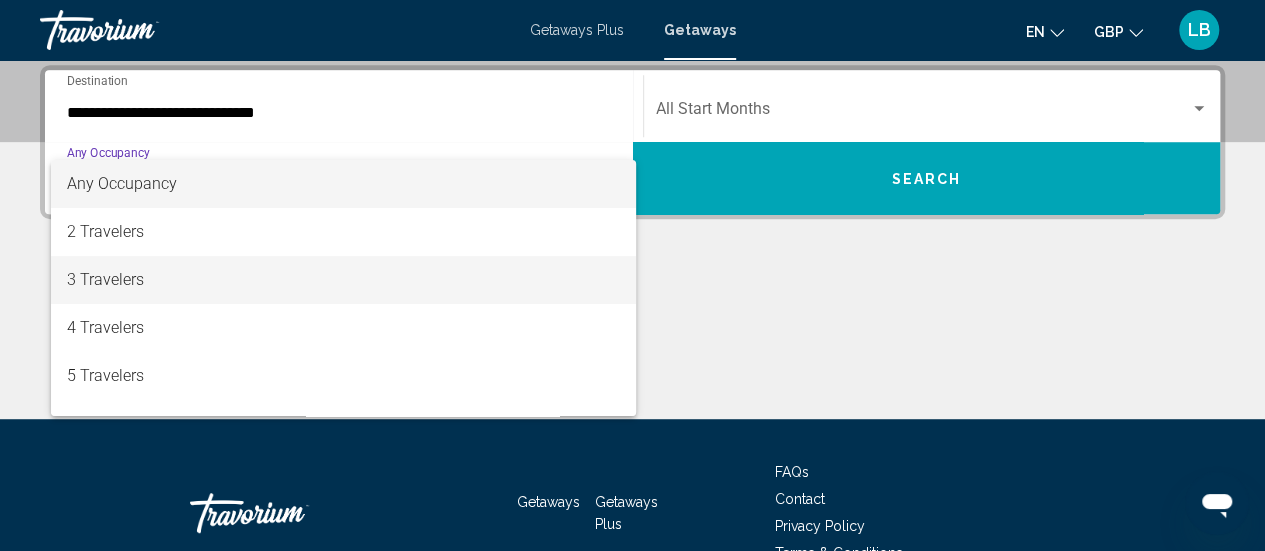 click on "3 Travelers" at bounding box center [344, 280] 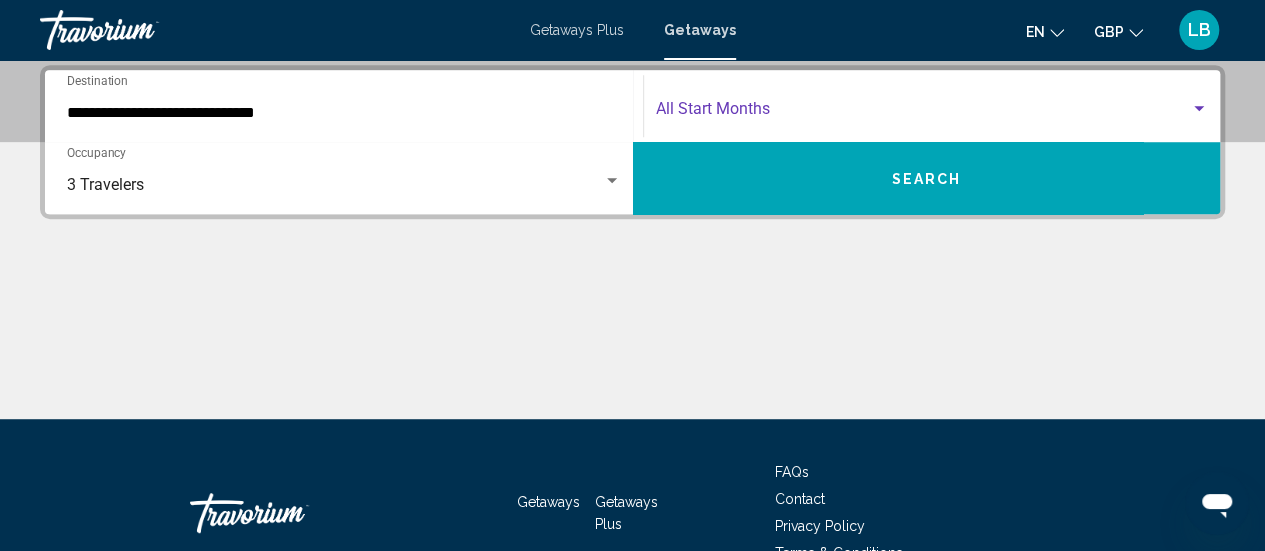 click at bounding box center [1199, 109] 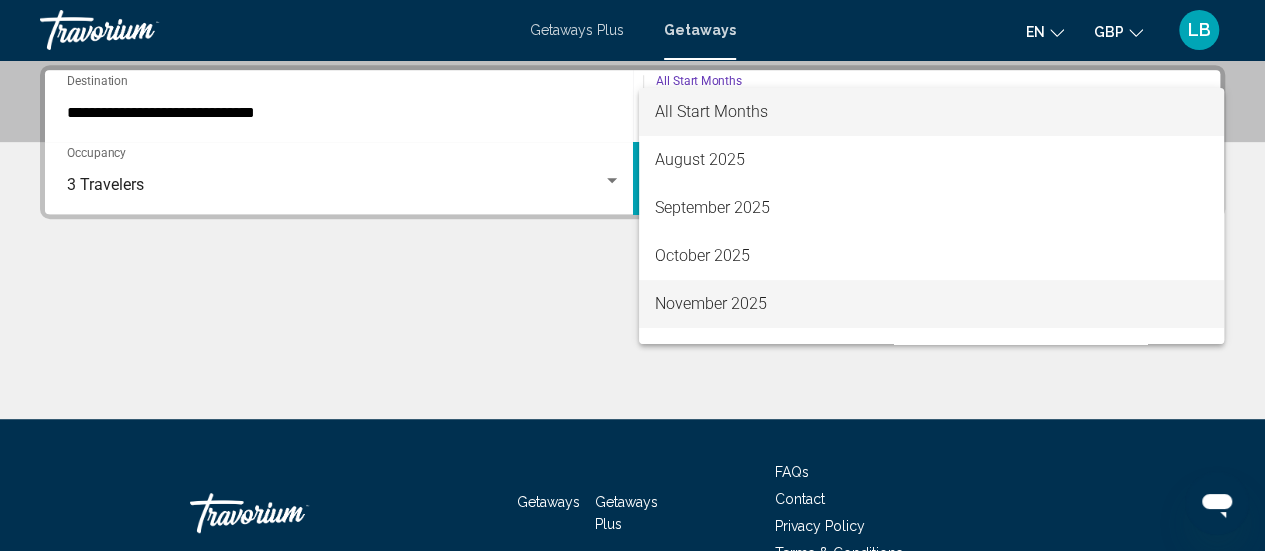 click on "November 2025" at bounding box center [931, 304] 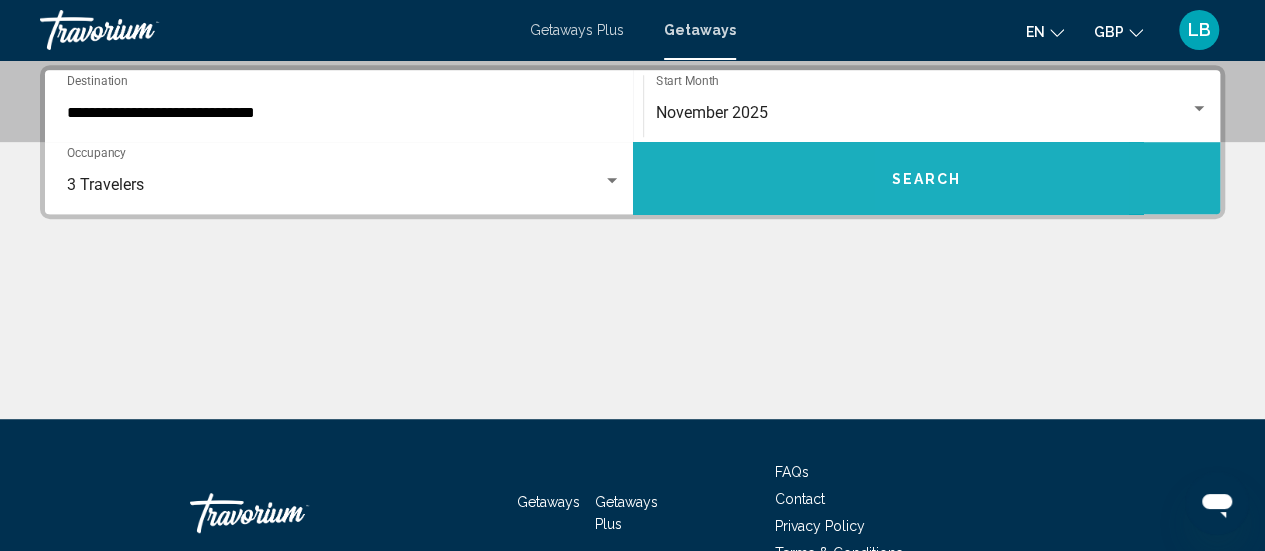 click on "Search" at bounding box center [927, 178] 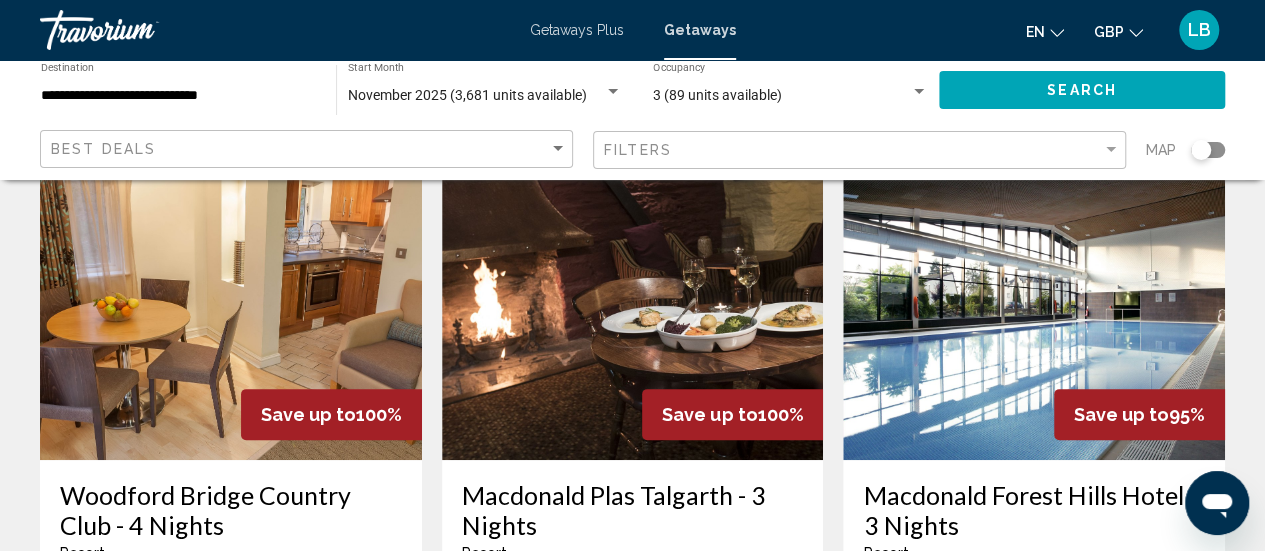 scroll, scrollTop: 100, scrollLeft: 0, axis: vertical 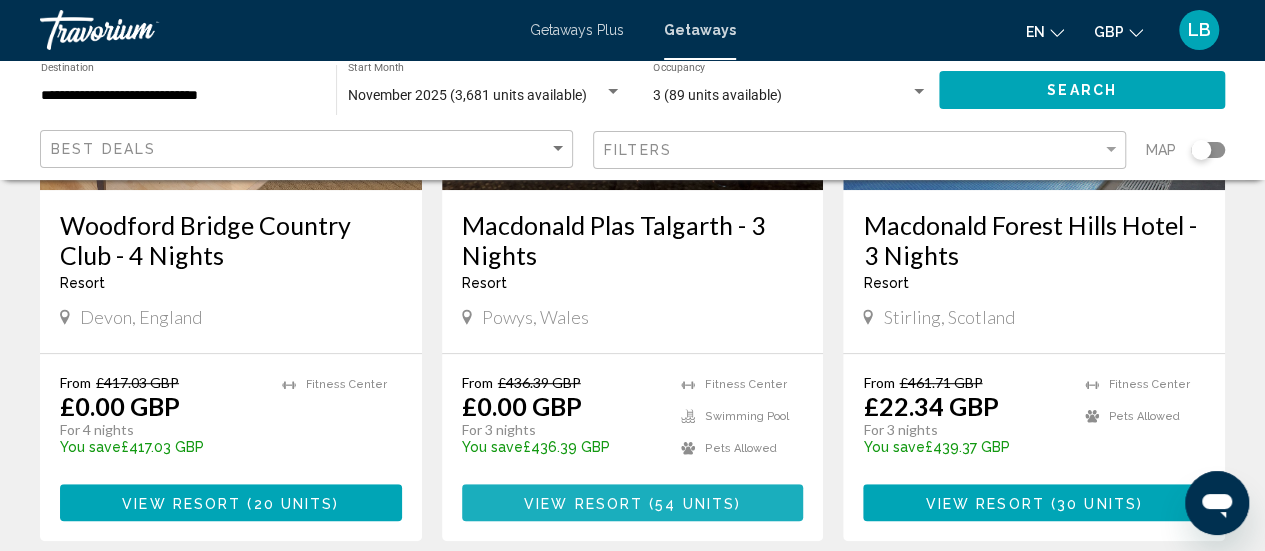 click on "View Resort" at bounding box center [583, 503] 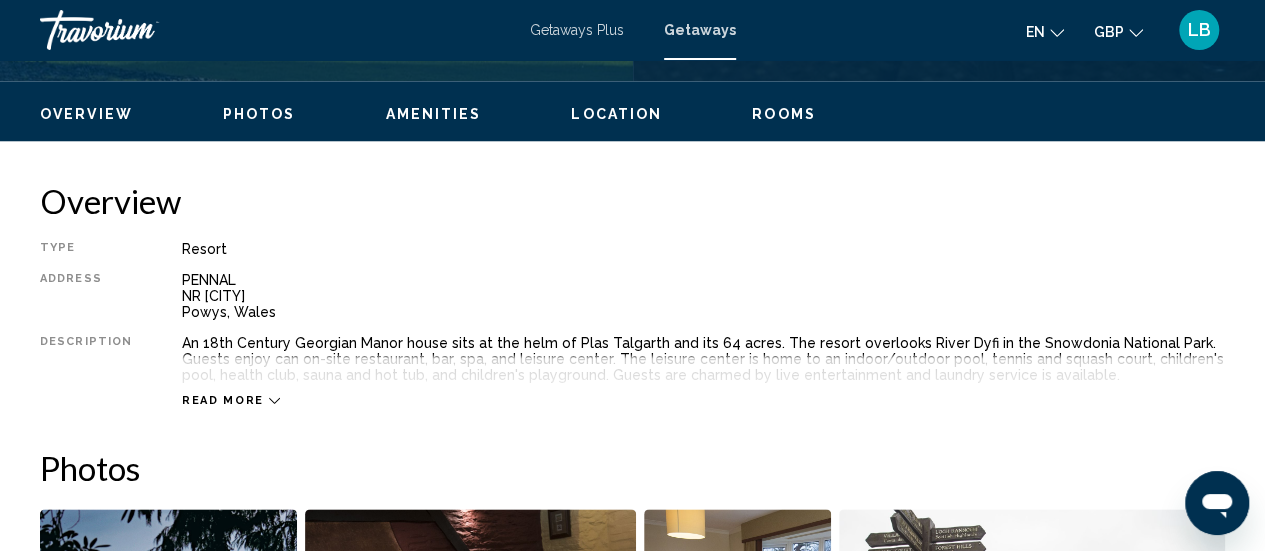 scroll, scrollTop: 959, scrollLeft: 0, axis: vertical 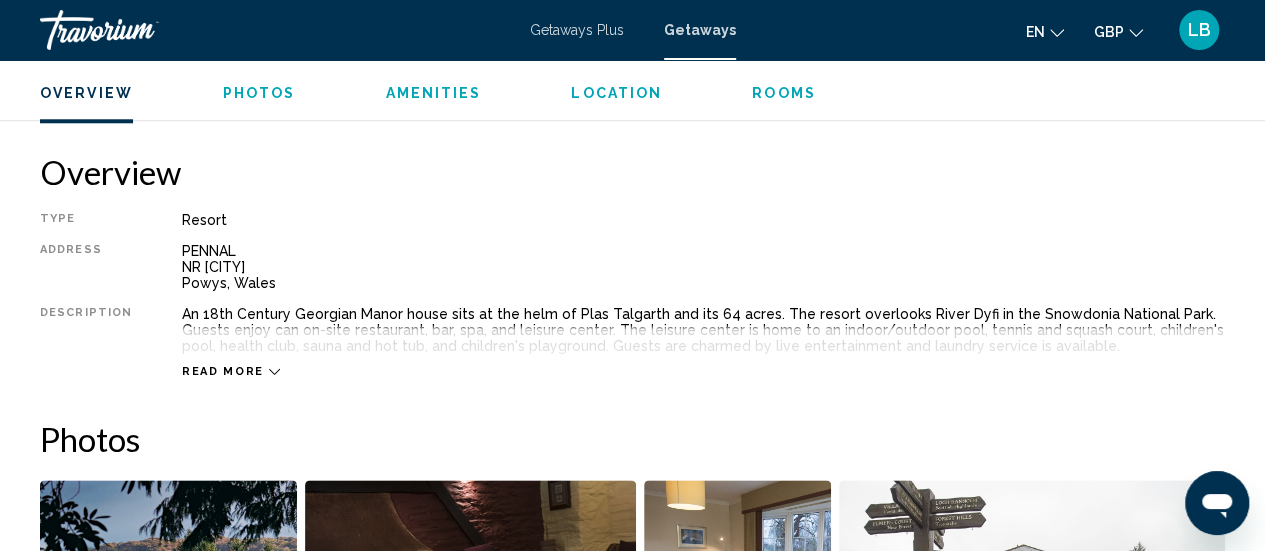 click on "Read more" at bounding box center (223, 371) 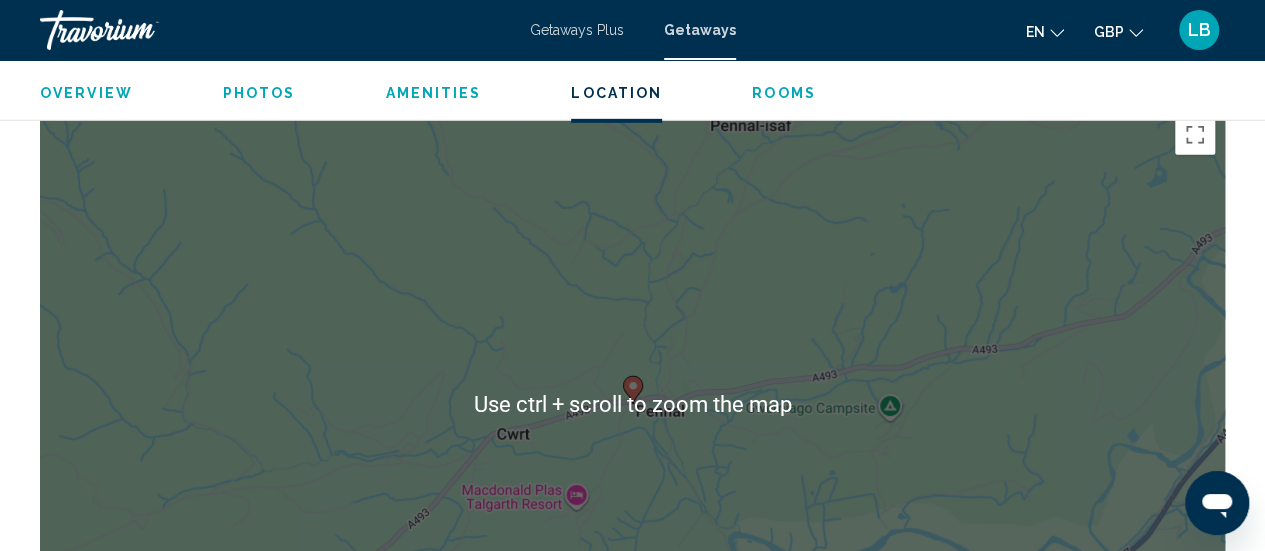 scroll, scrollTop: 3059, scrollLeft: 0, axis: vertical 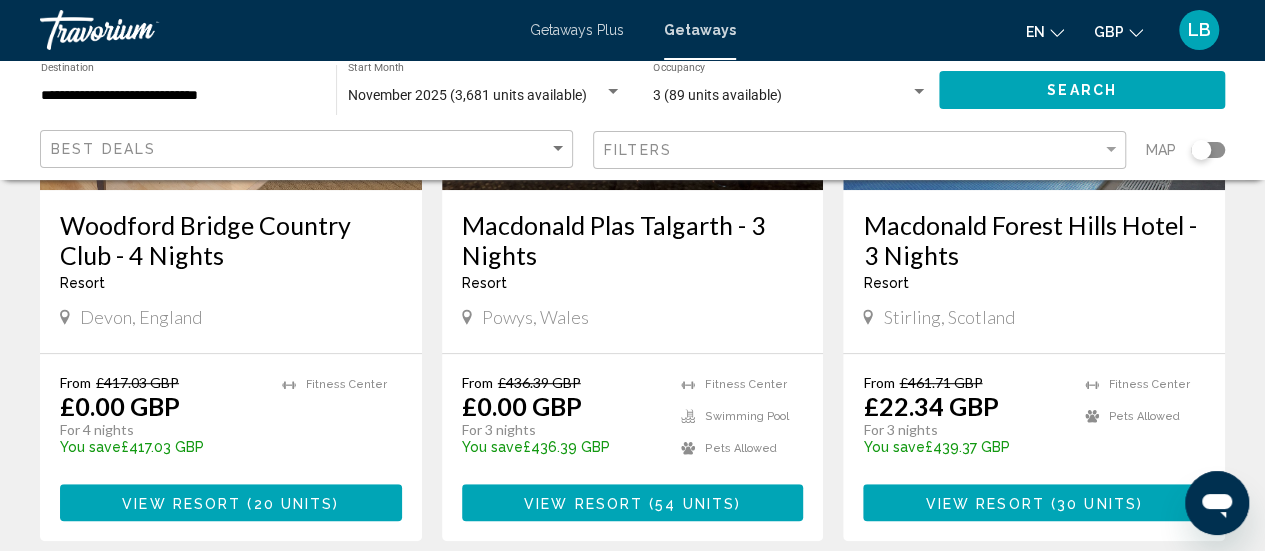 click on "View Resort" at bounding box center [181, 503] 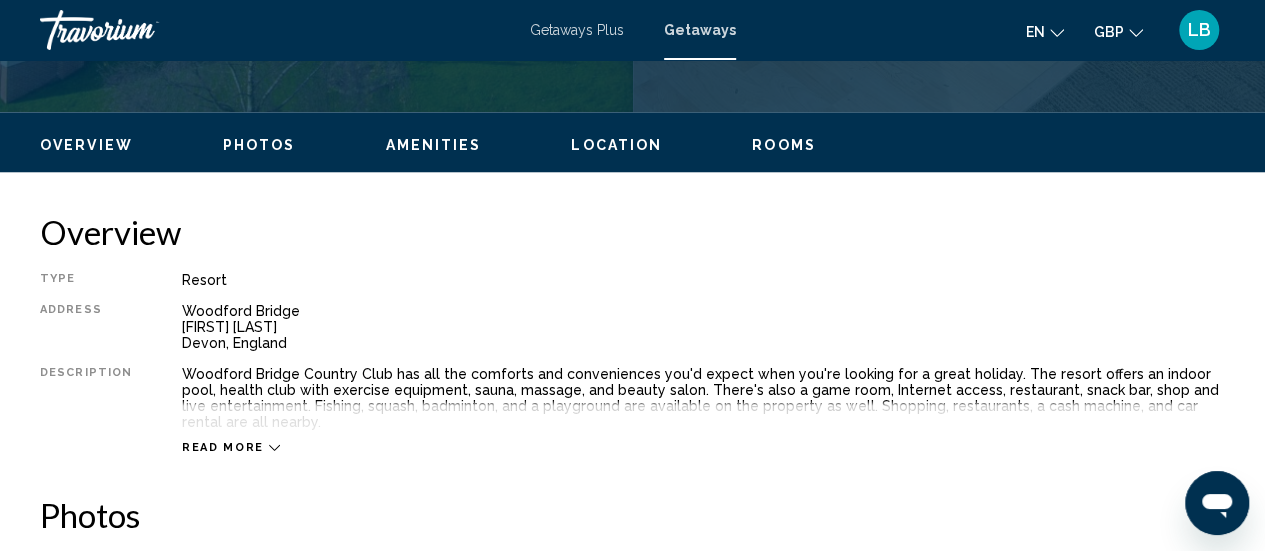 scroll, scrollTop: 959, scrollLeft: 0, axis: vertical 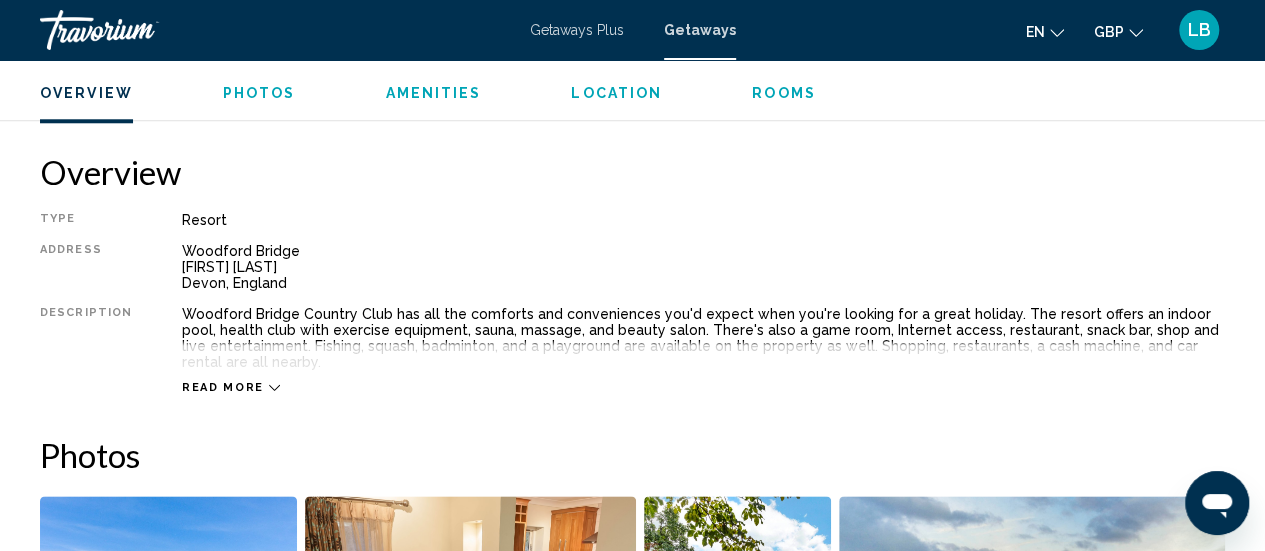 click on "Read more" at bounding box center (223, 387) 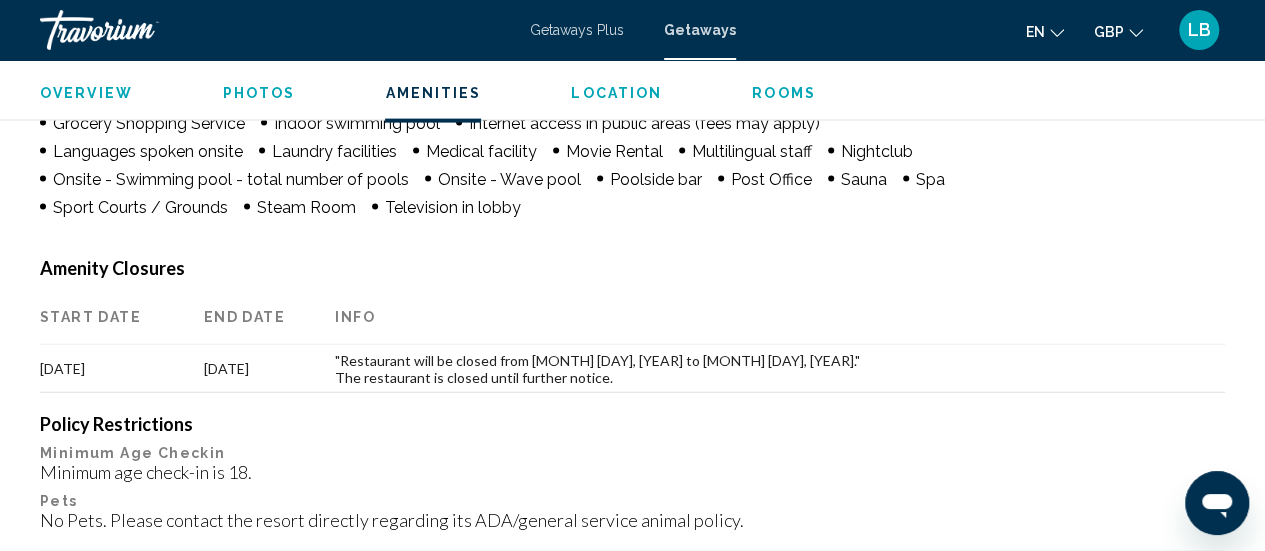 scroll, scrollTop: 1959, scrollLeft: 0, axis: vertical 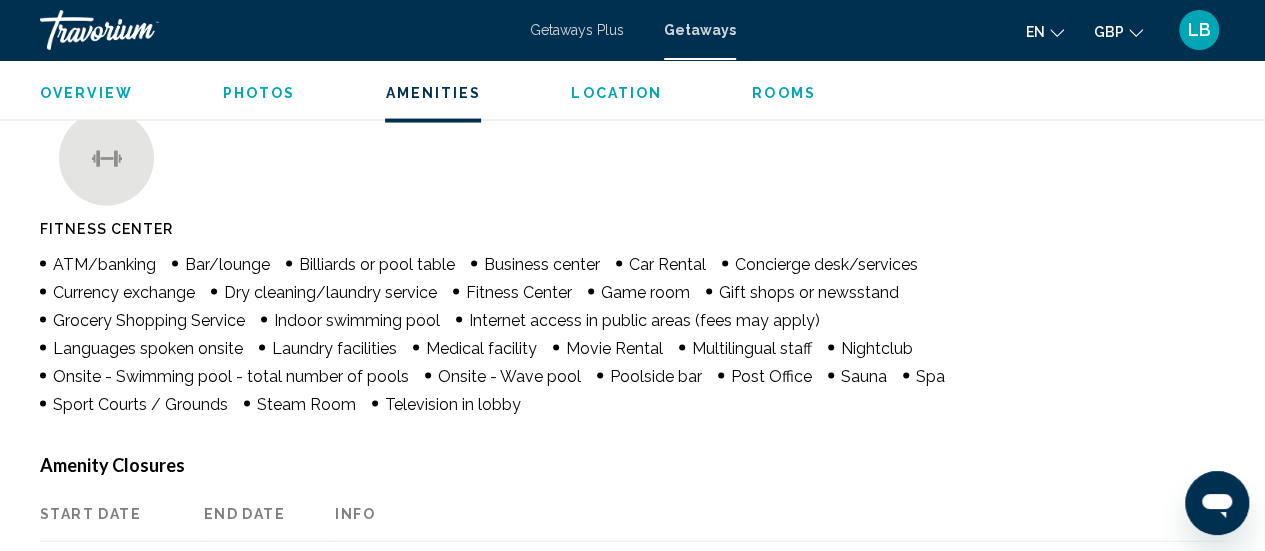 click on "Location" at bounding box center [616, 93] 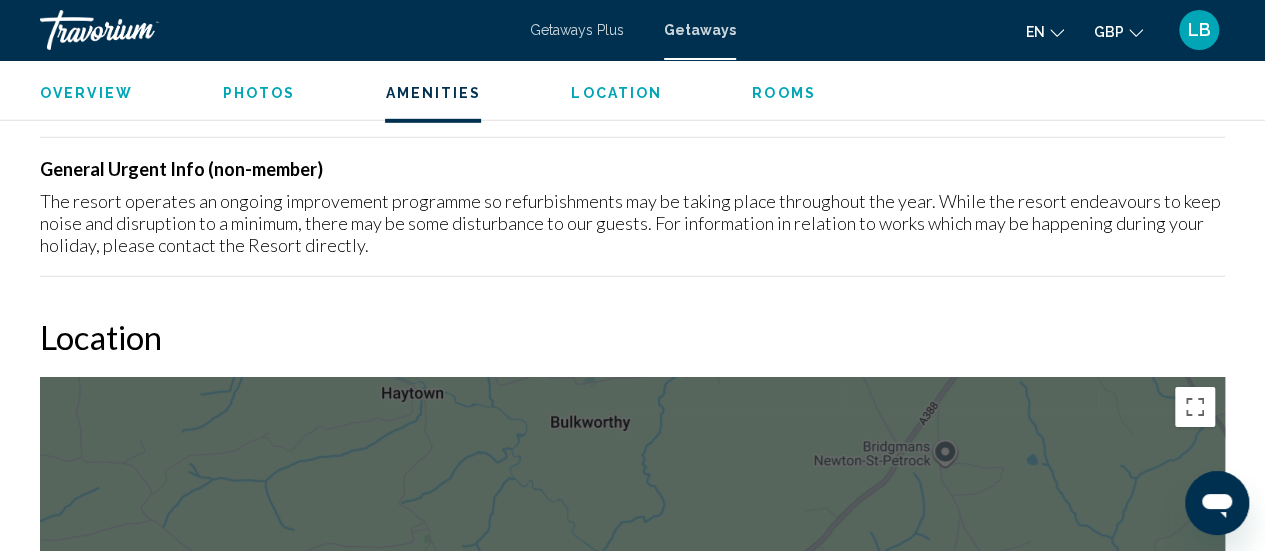 scroll, scrollTop: 2990, scrollLeft: 0, axis: vertical 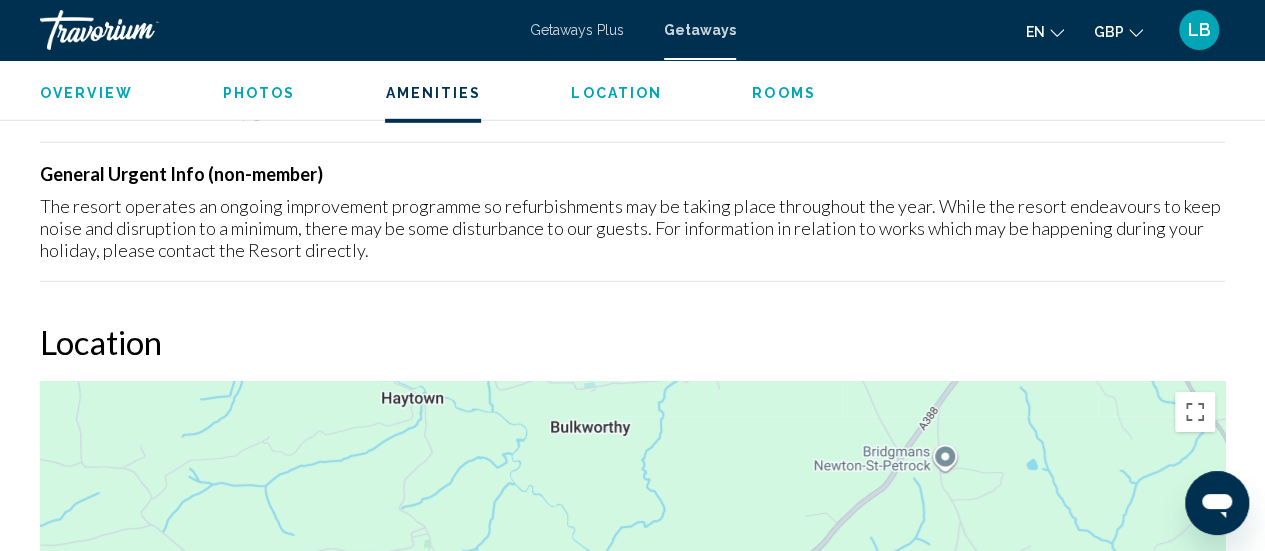 click on "Rooms" at bounding box center (784, 93) 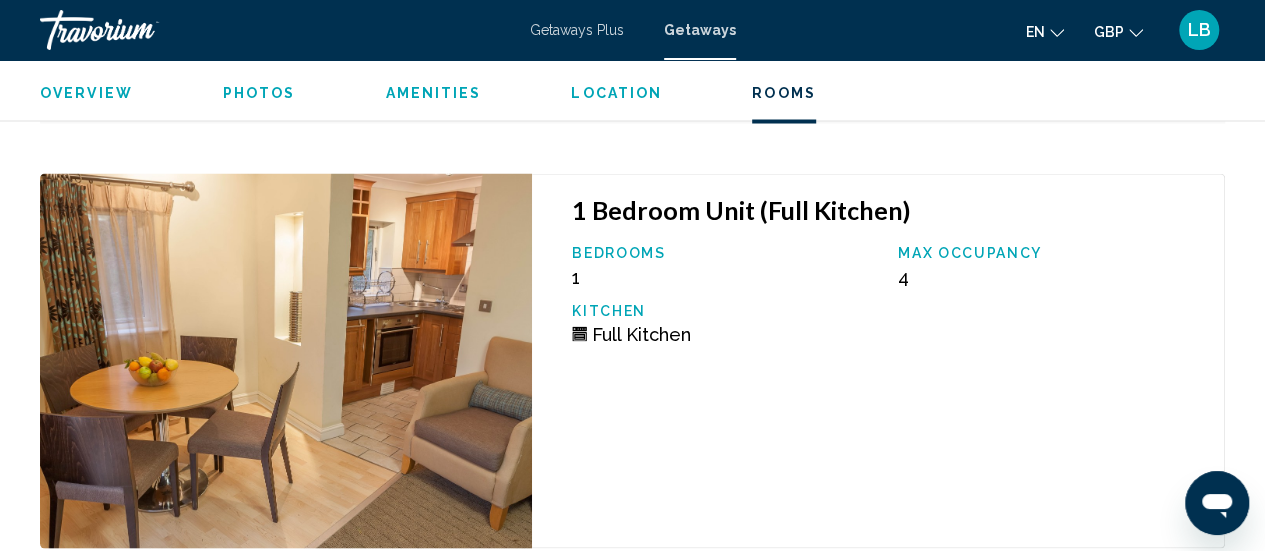 scroll, scrollTop: 5338, scrollLeft: 0, axis: vertical 